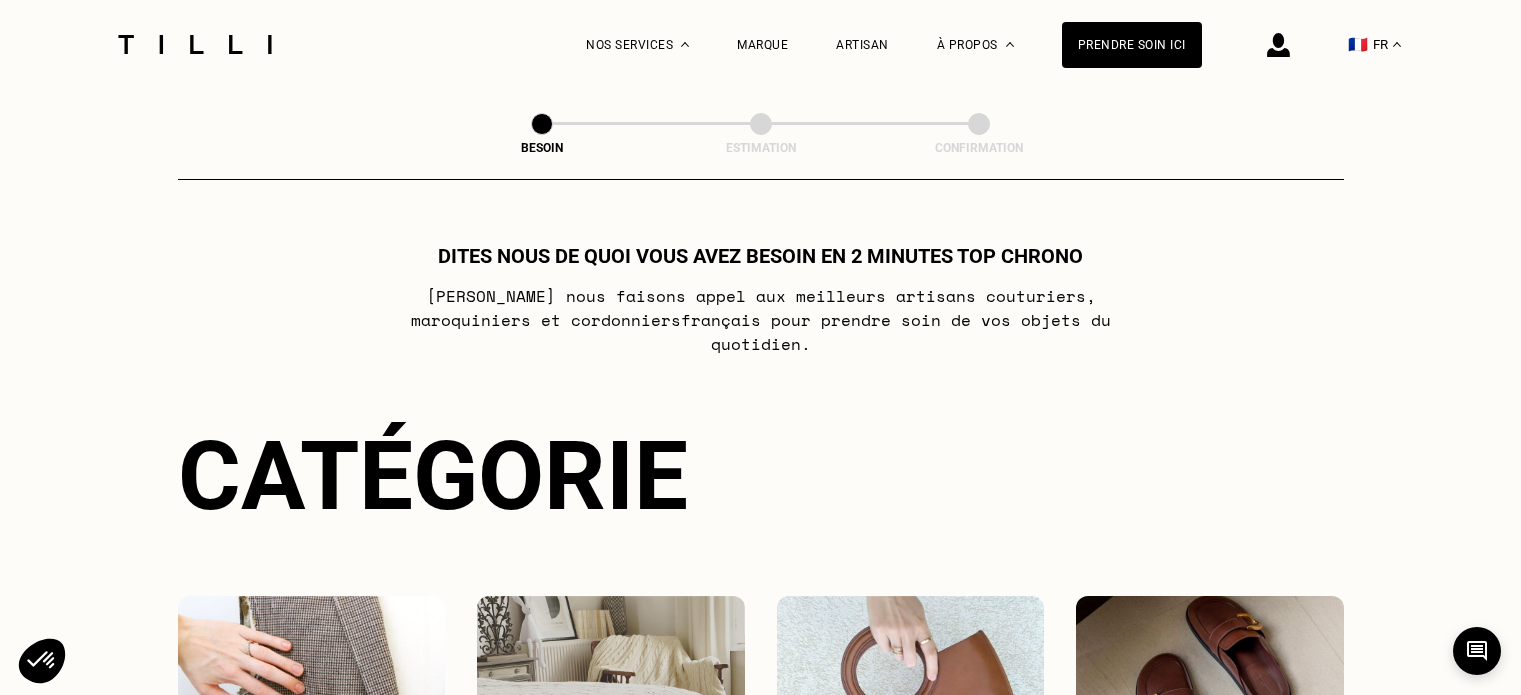 scroll, scrollTop: 0, scrollLeft: 0, axis: both 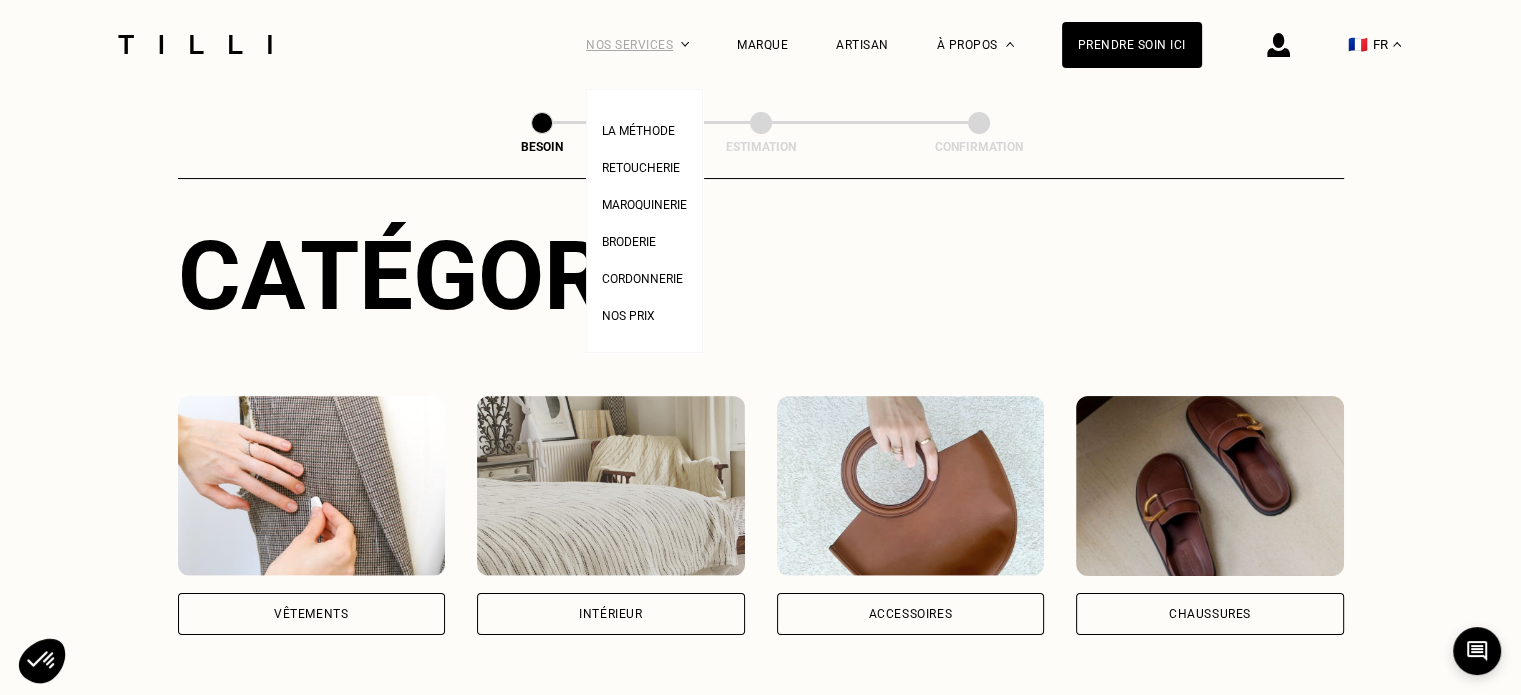 click on "Nos services" at bounding box center [637, 44] 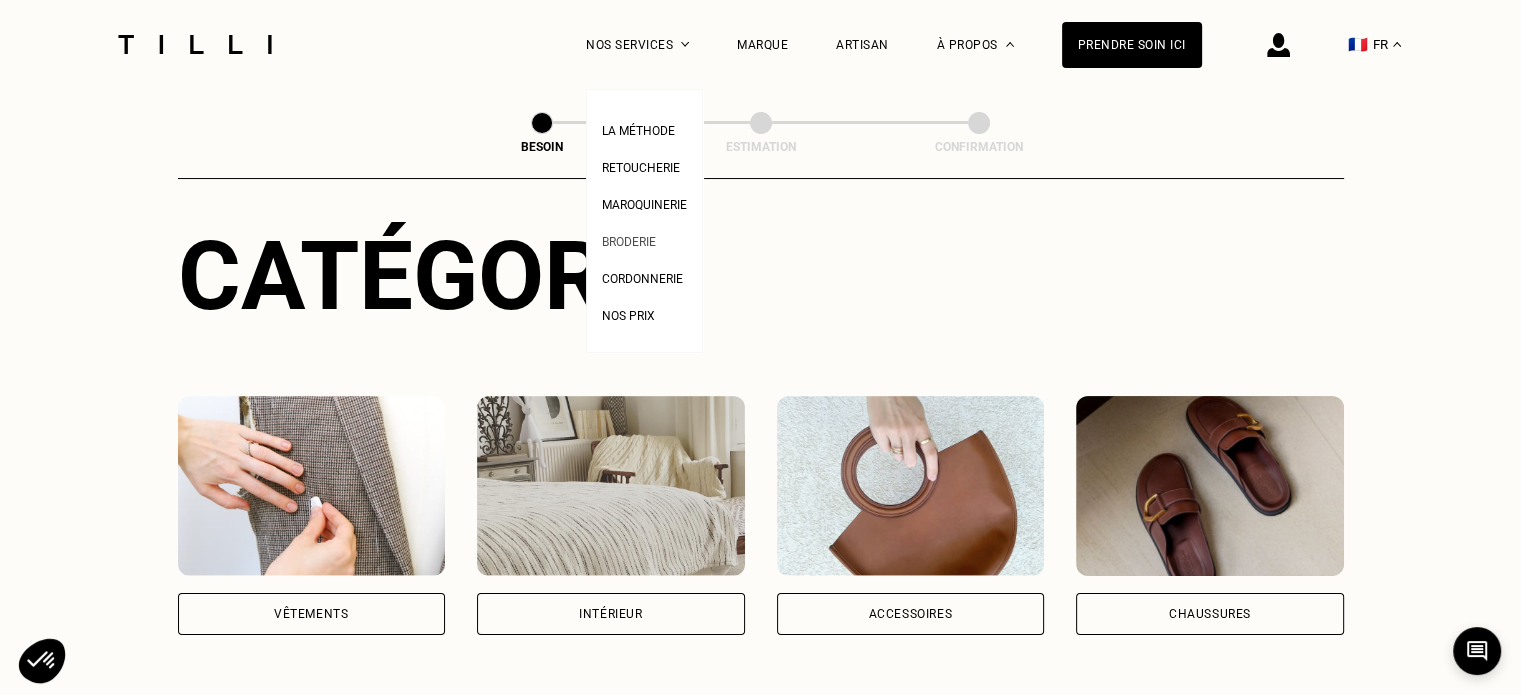 click on "Broderie" at bounding box center (629, 242) 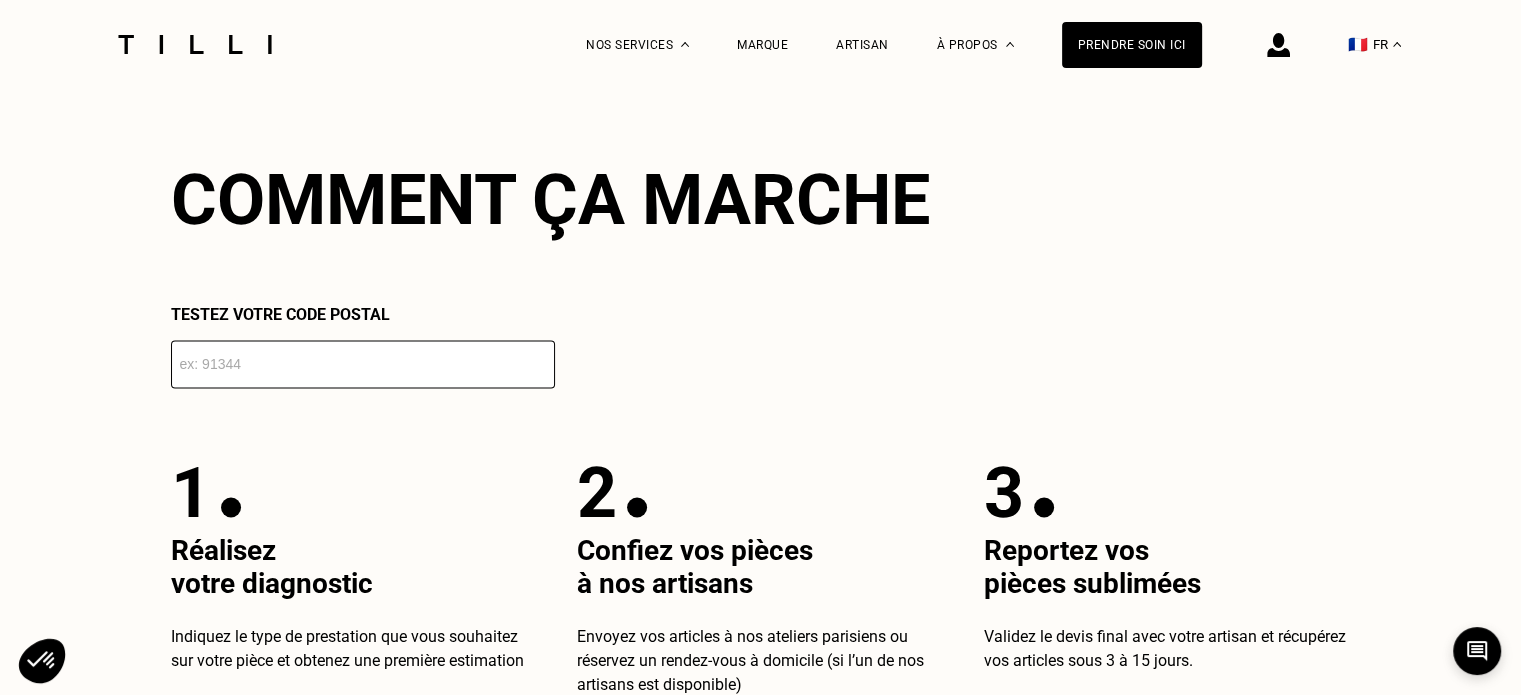 scroll, scrollTop: 3200, scrollLeft: 0, axis: vertical 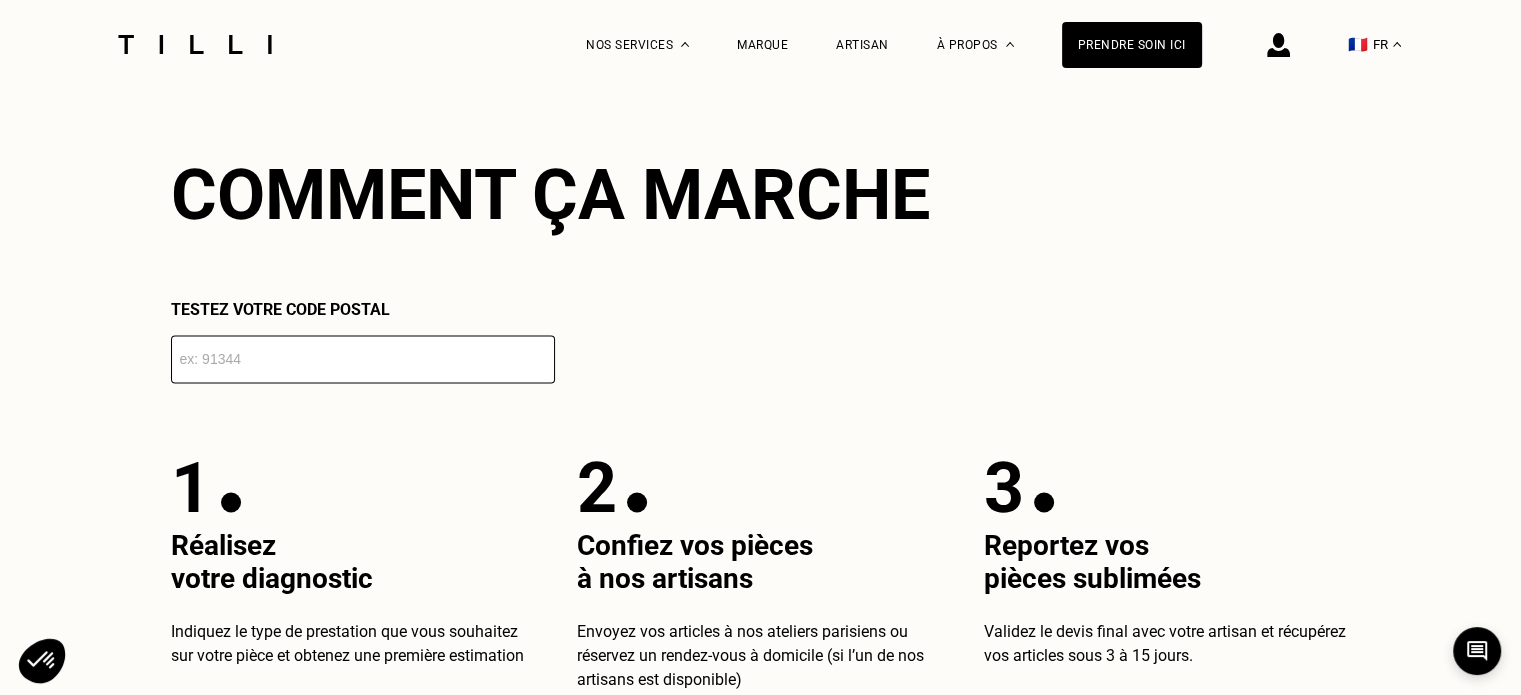 click at bounding box center [363, 359] 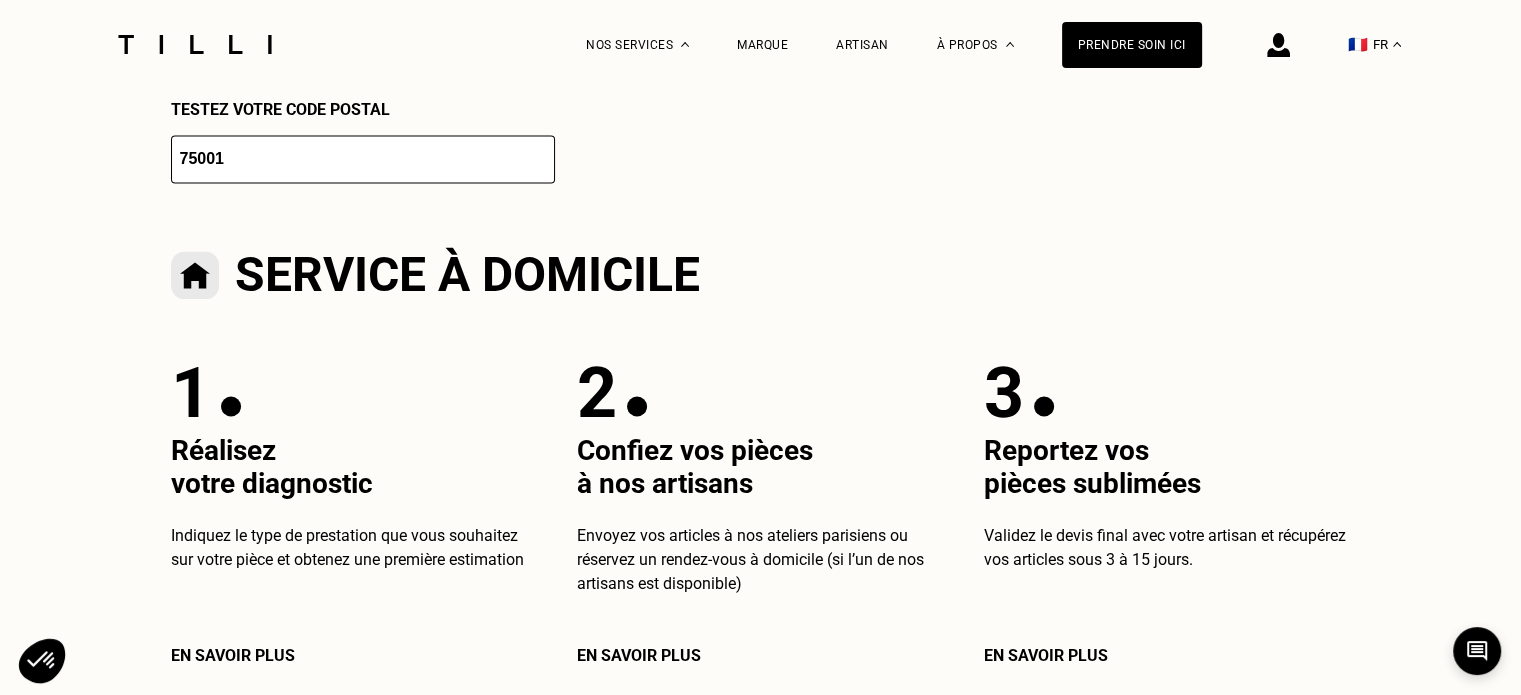 scroll, scrollTop: 3600, scrollLeft: 0, axis: vertical 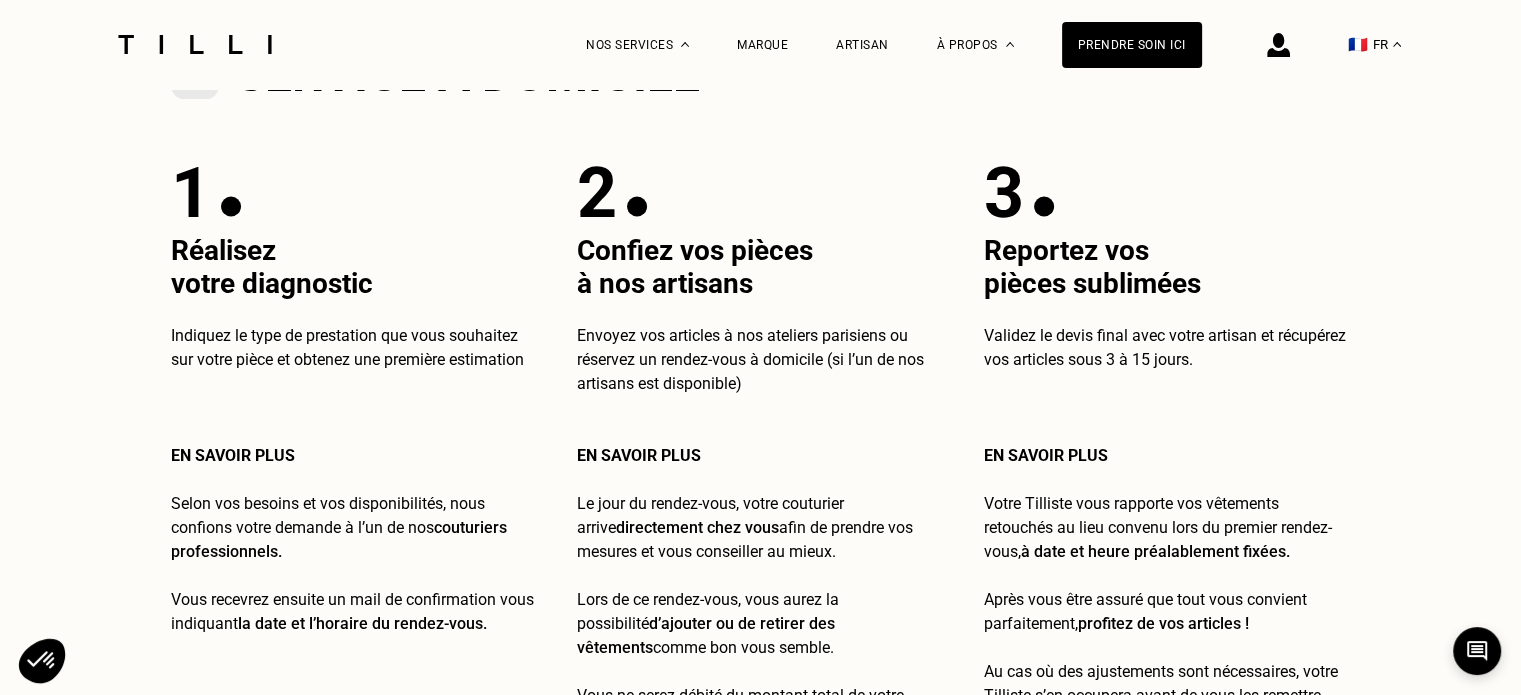 type on "75001" 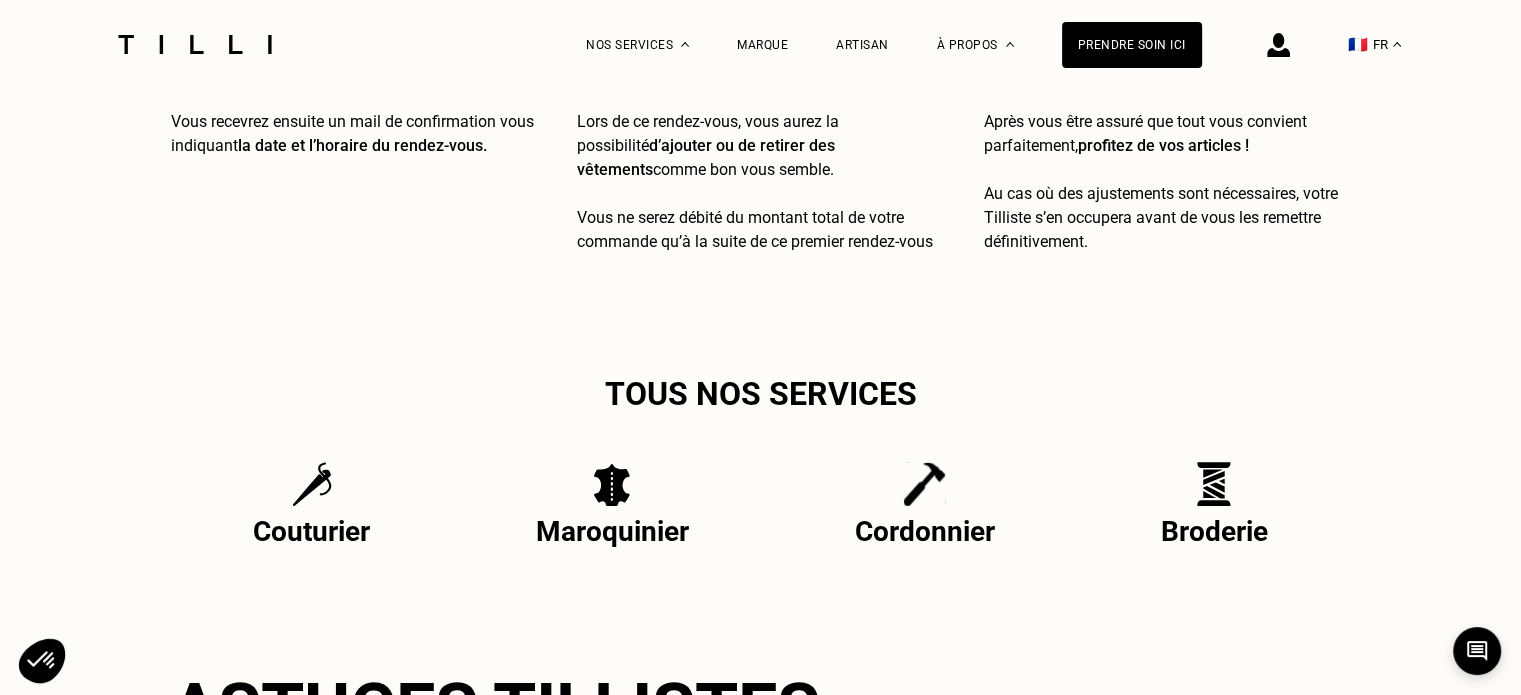 scroll, scrollTop: 4200, scrollLeft: 0, axis: vertical 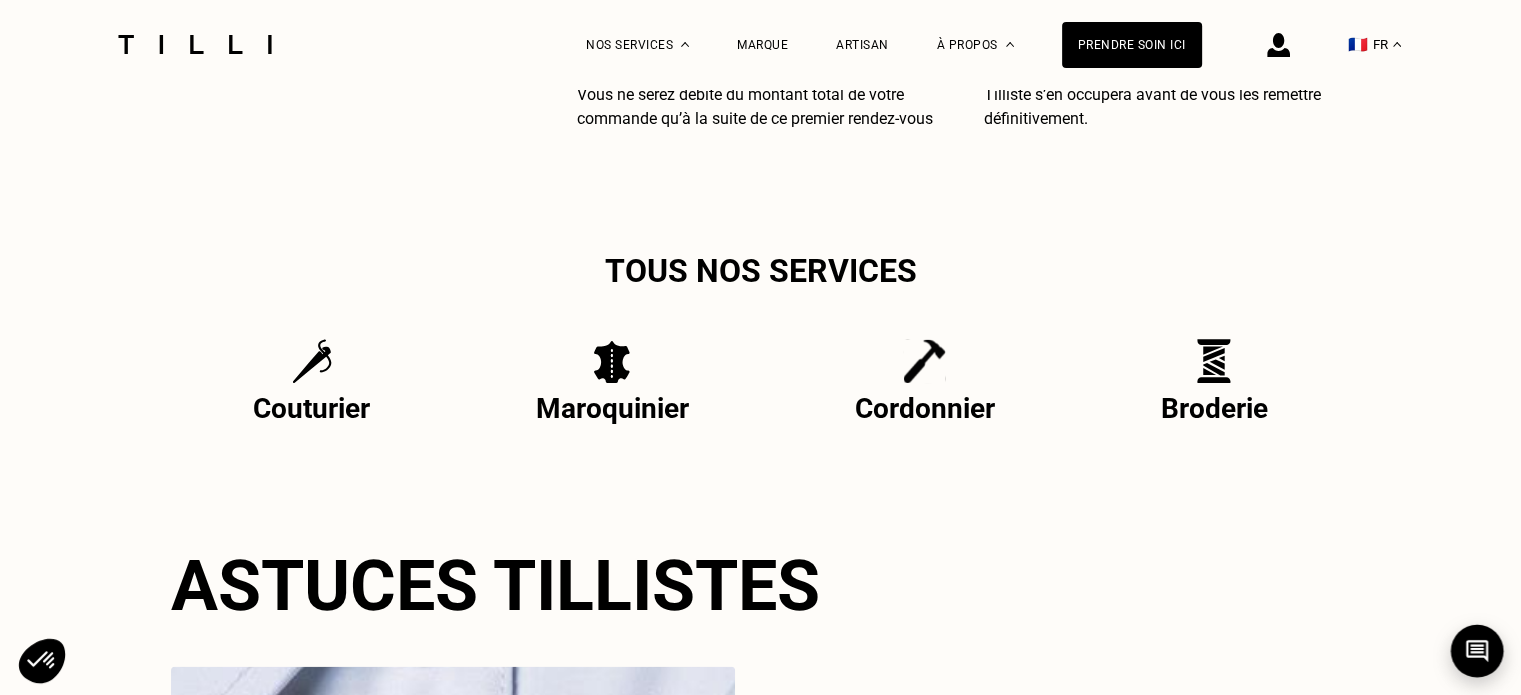 click 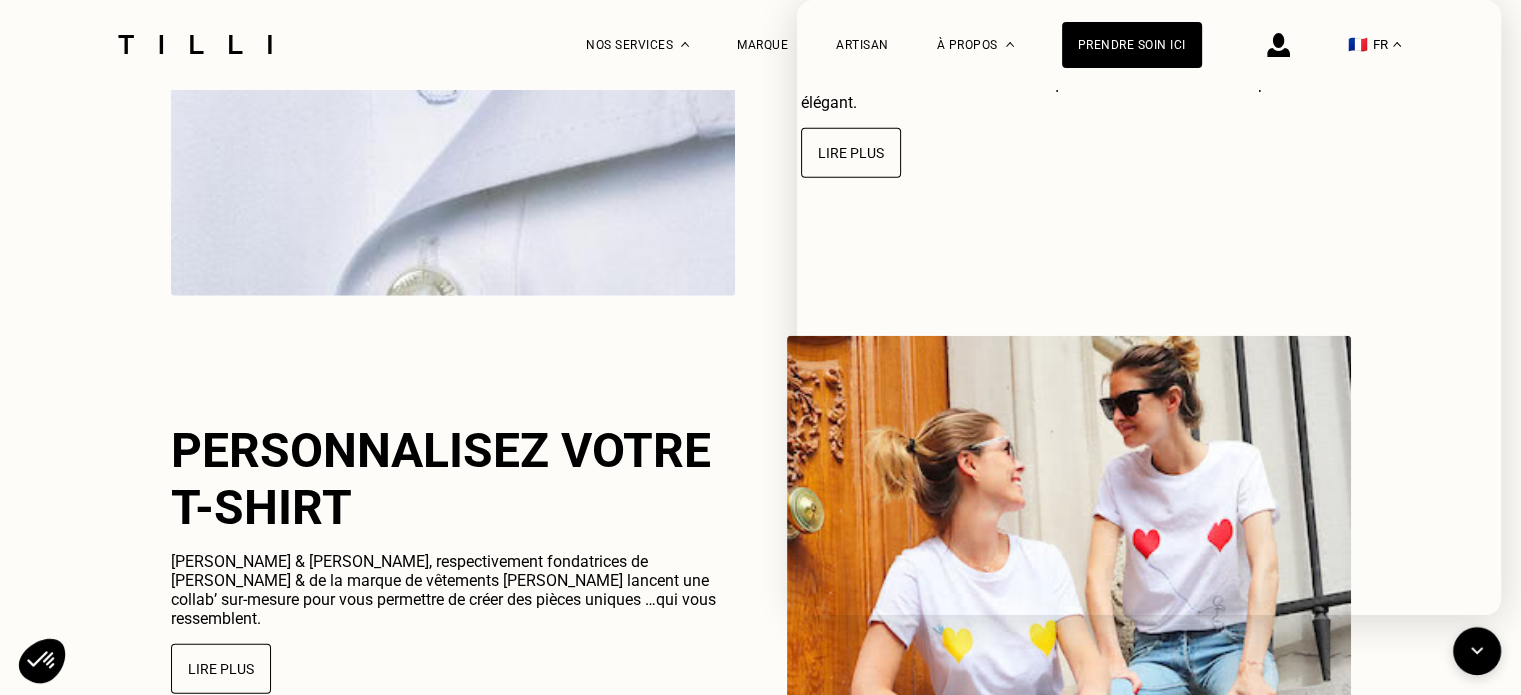 scroll, scrollTop: 5300, scrollLeft: 0, axis: vertical 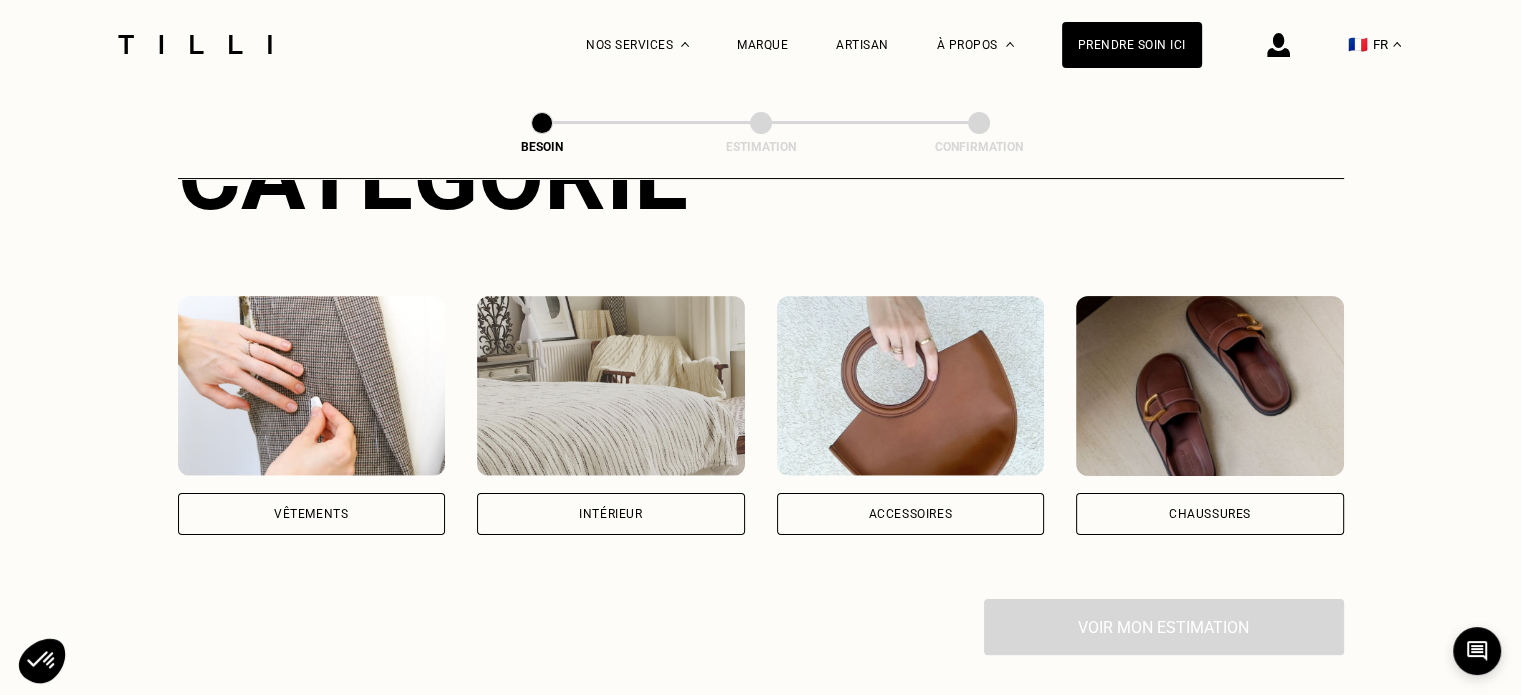click on "Accessoires" at bounding box center (911, 514) 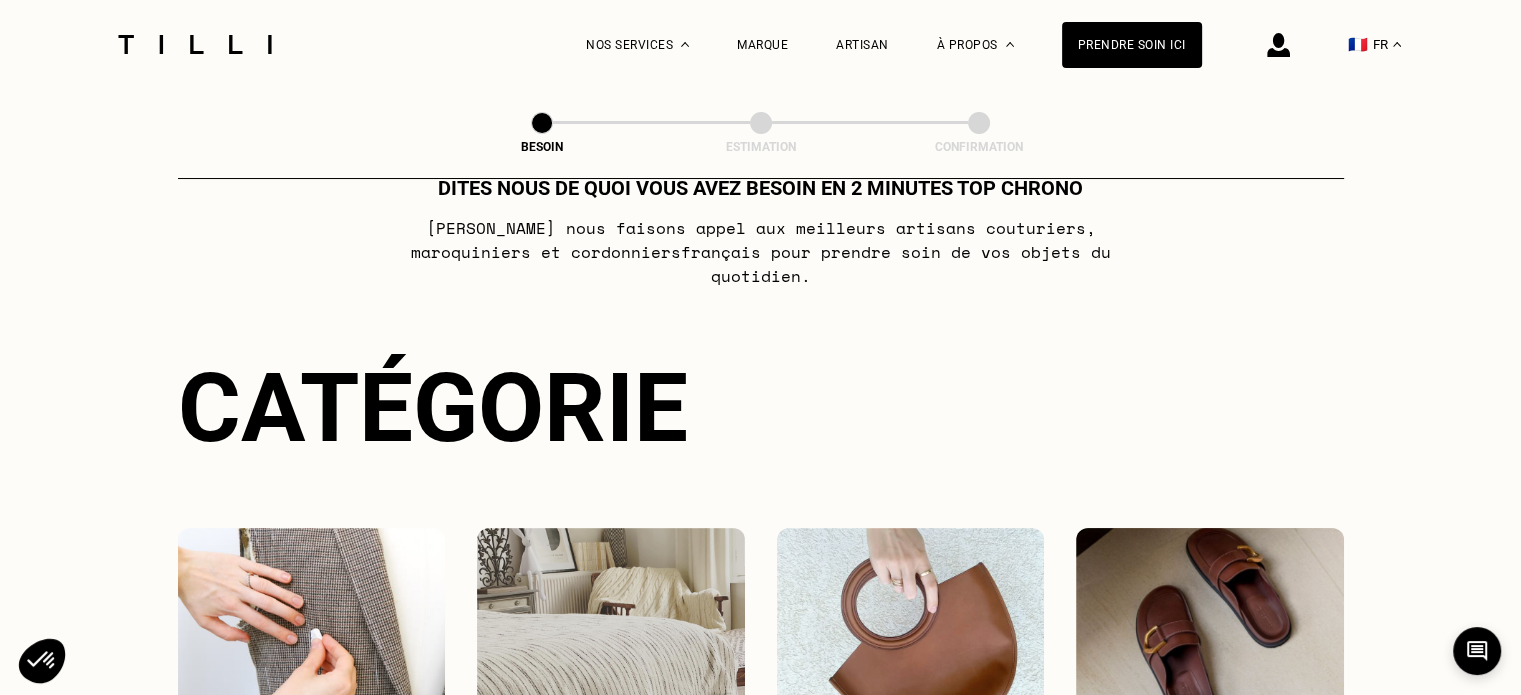 scroll, scrollTop: 200, scrollLeft: 0, axis: vertical 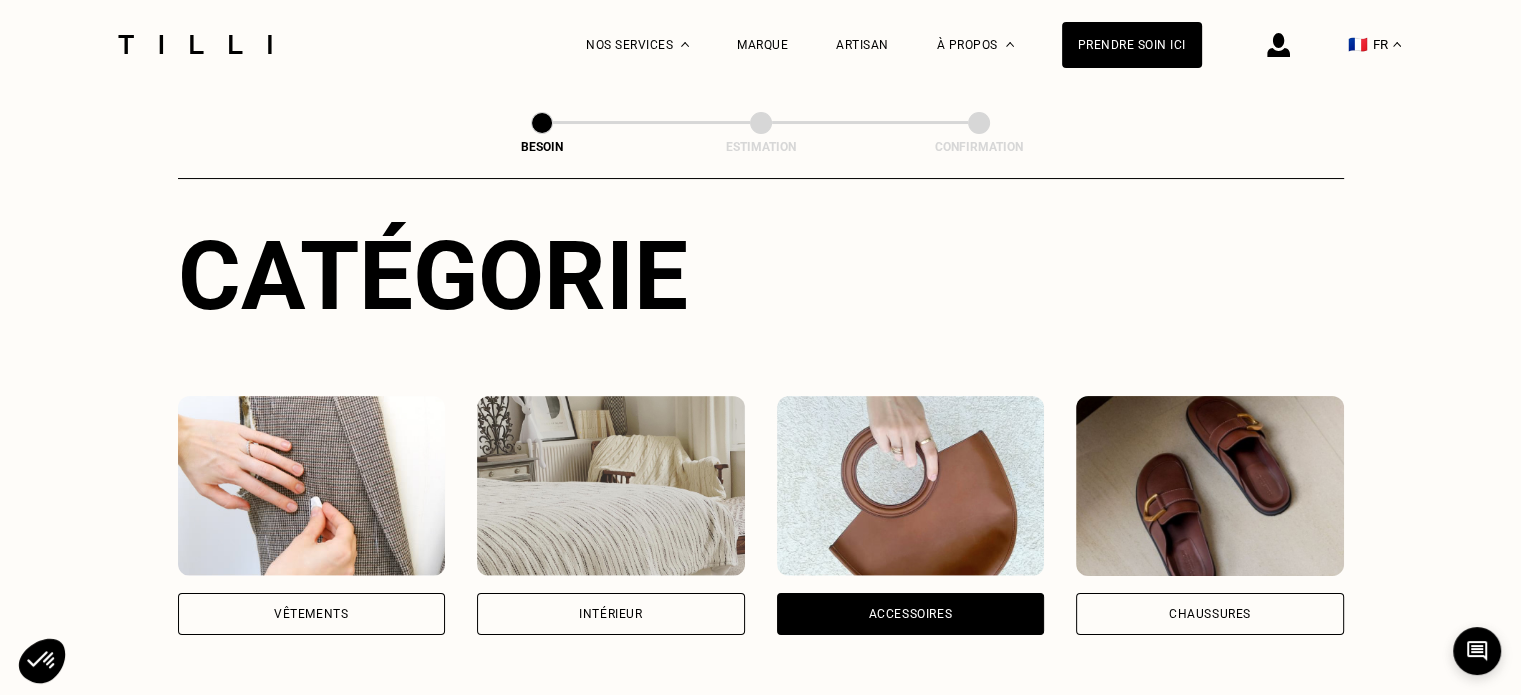 click on "Accessoires" at bounding box center [911, 614] 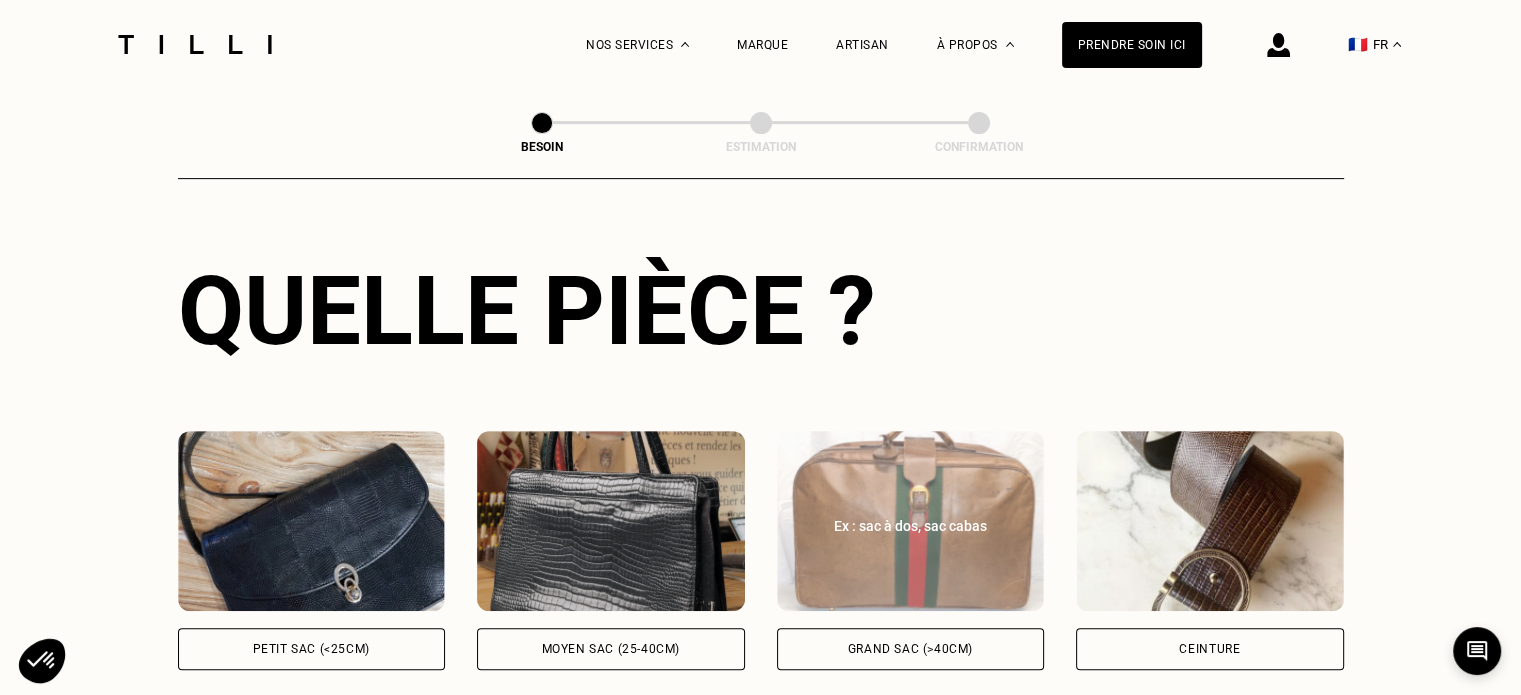 scroll, scrollTop: 752, scrollLeft: 0, axis: vertical 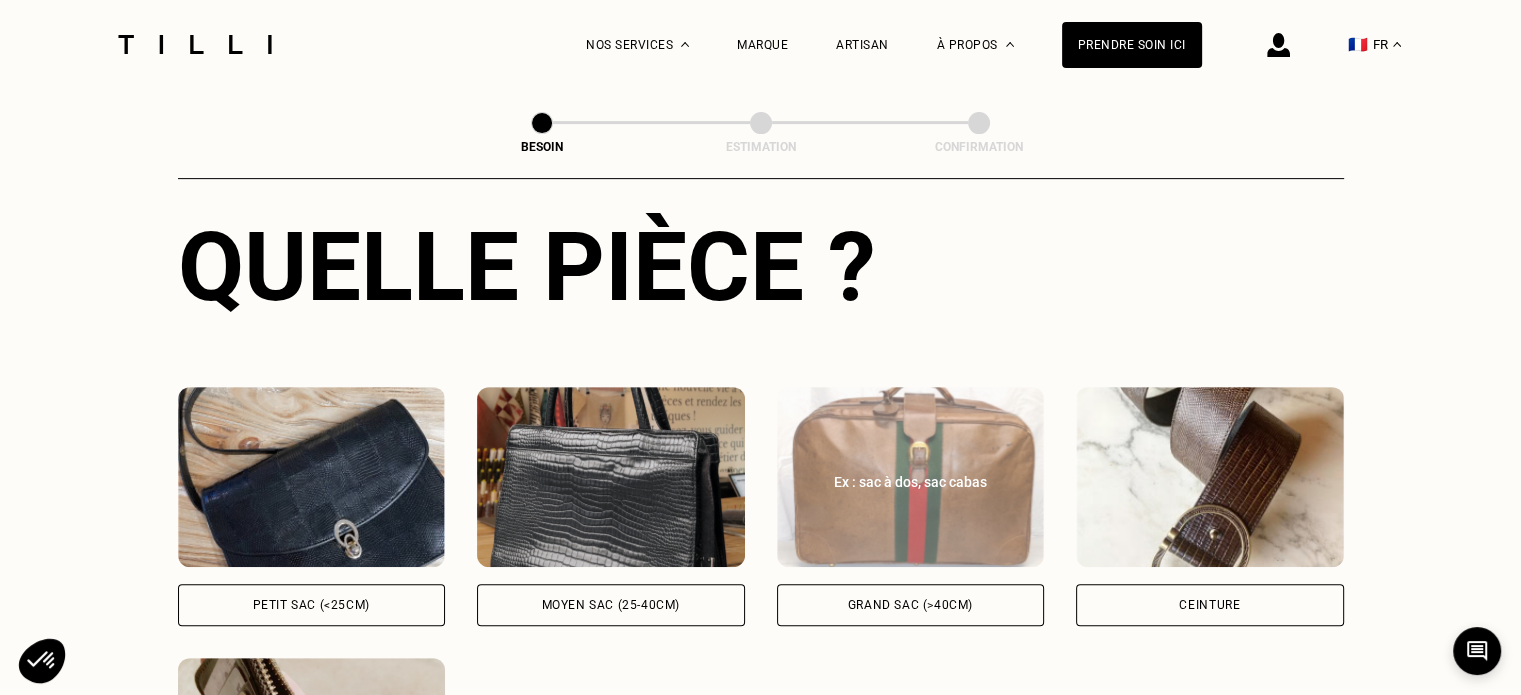 click on "Grand sac (>40cm)" at bounding box center [910, 605] 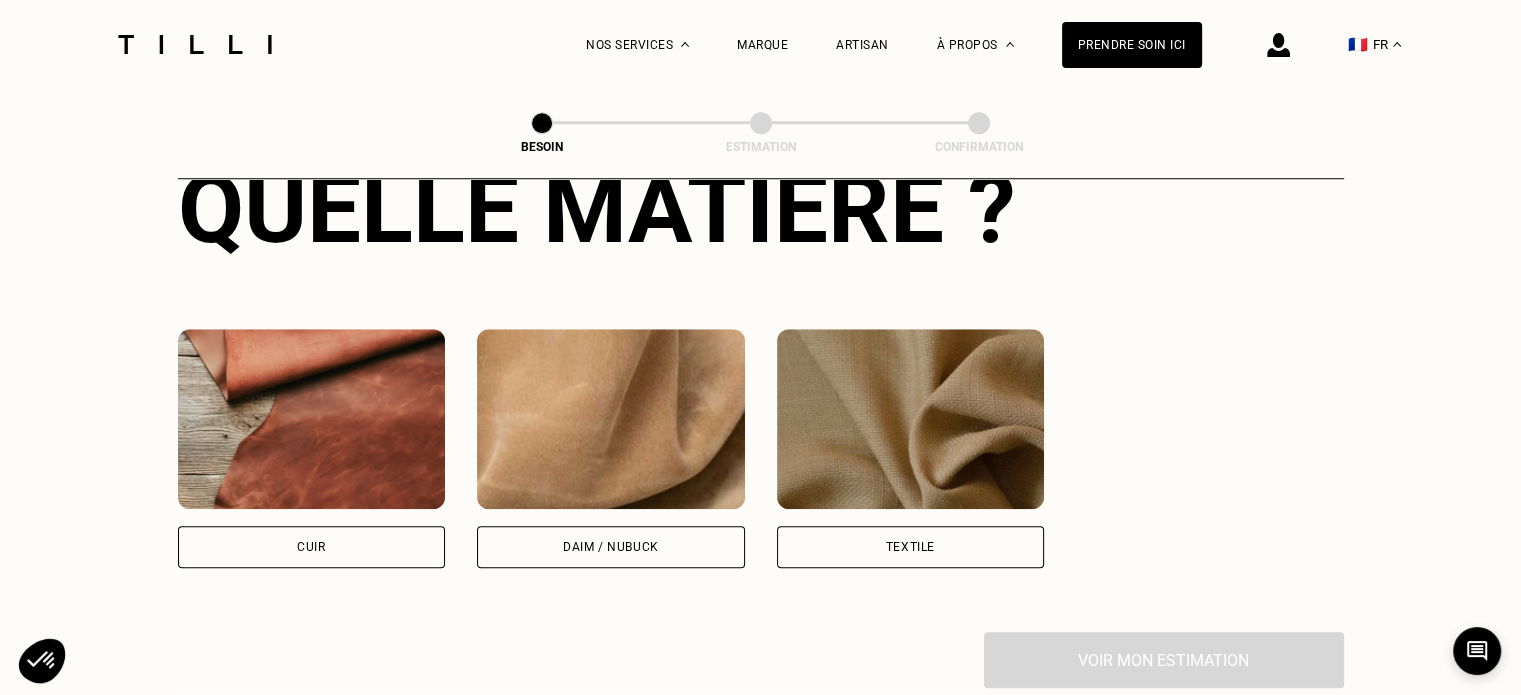 scroll, scrollTop: 1668, scrollLeft: 0, axis: vertical 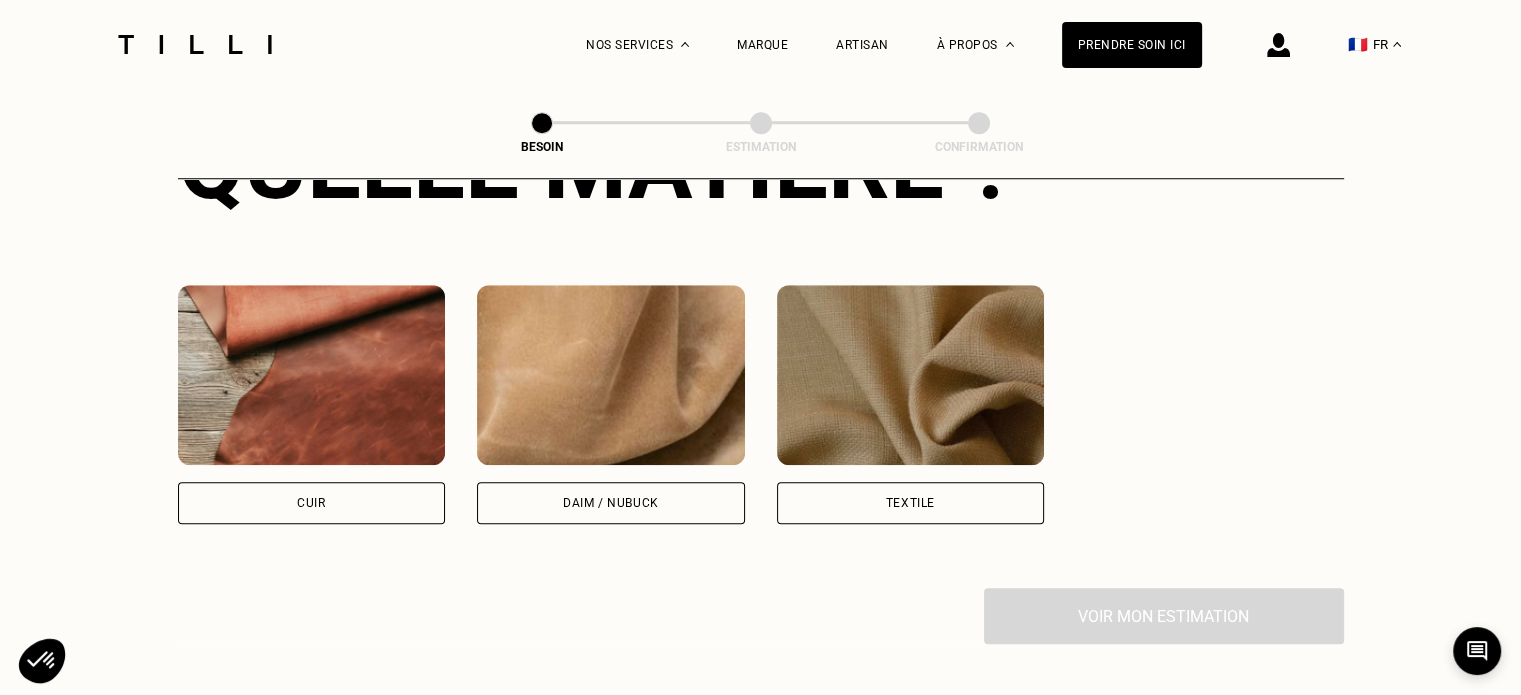 click on "Textile" at bounding box center [911, 503] 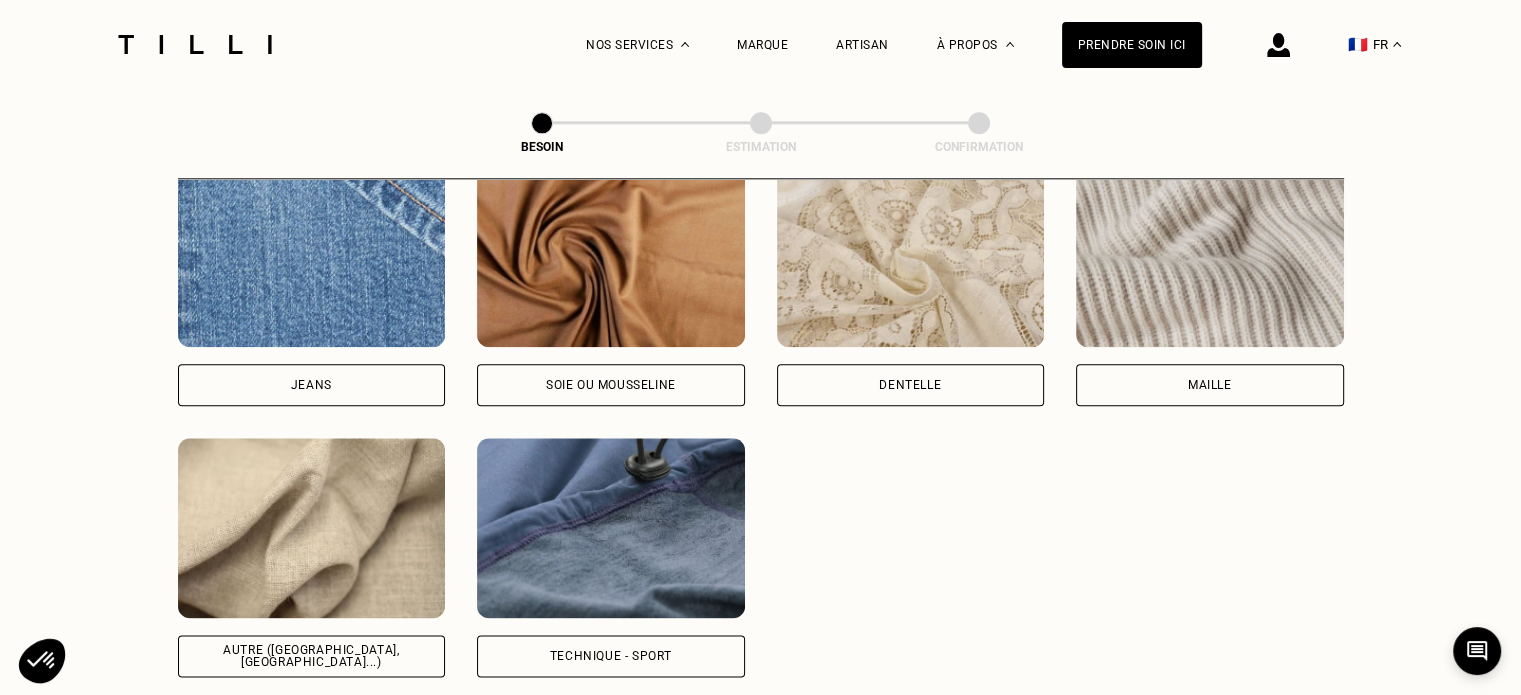 scroll, scrollTop: 2301, scrollLeft: 0, axis: vertical 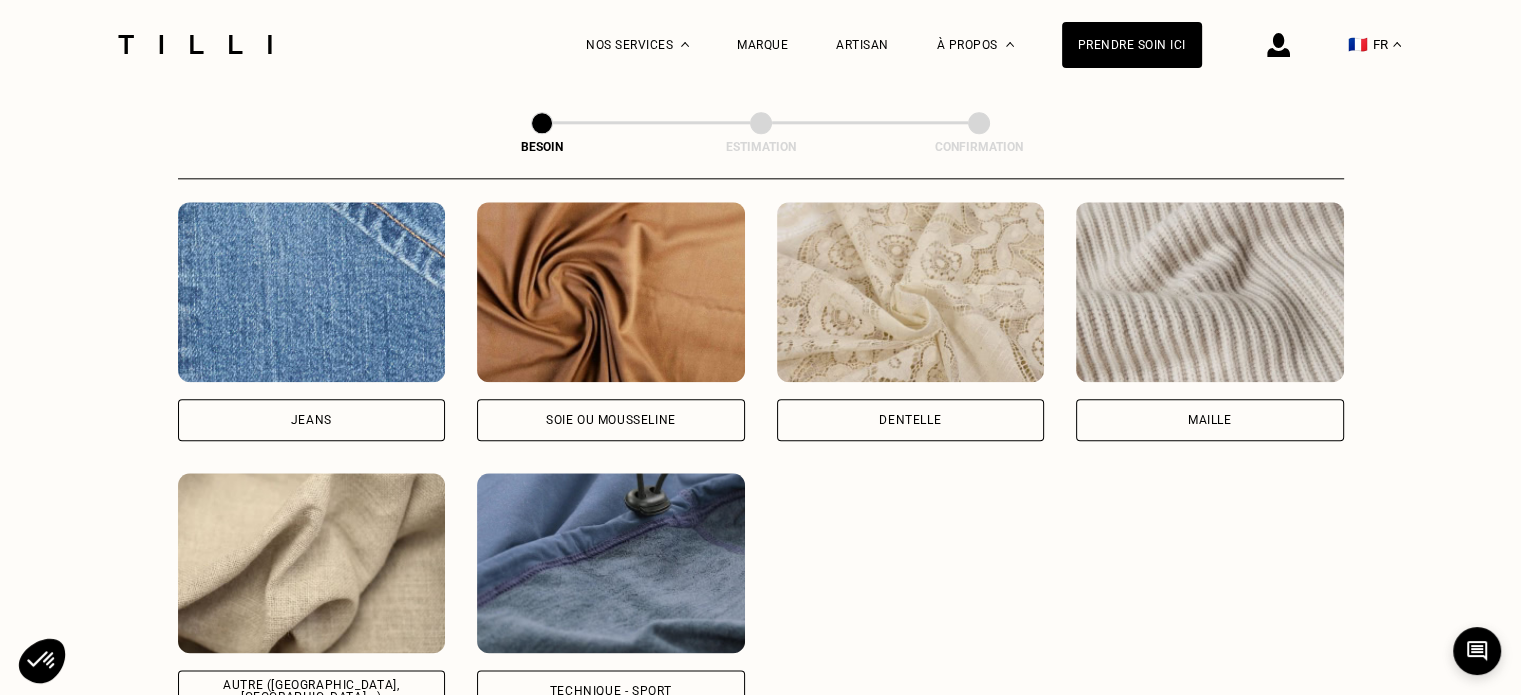 click on "Autre (coton, jersey...)" at bounding box center [312, 691] 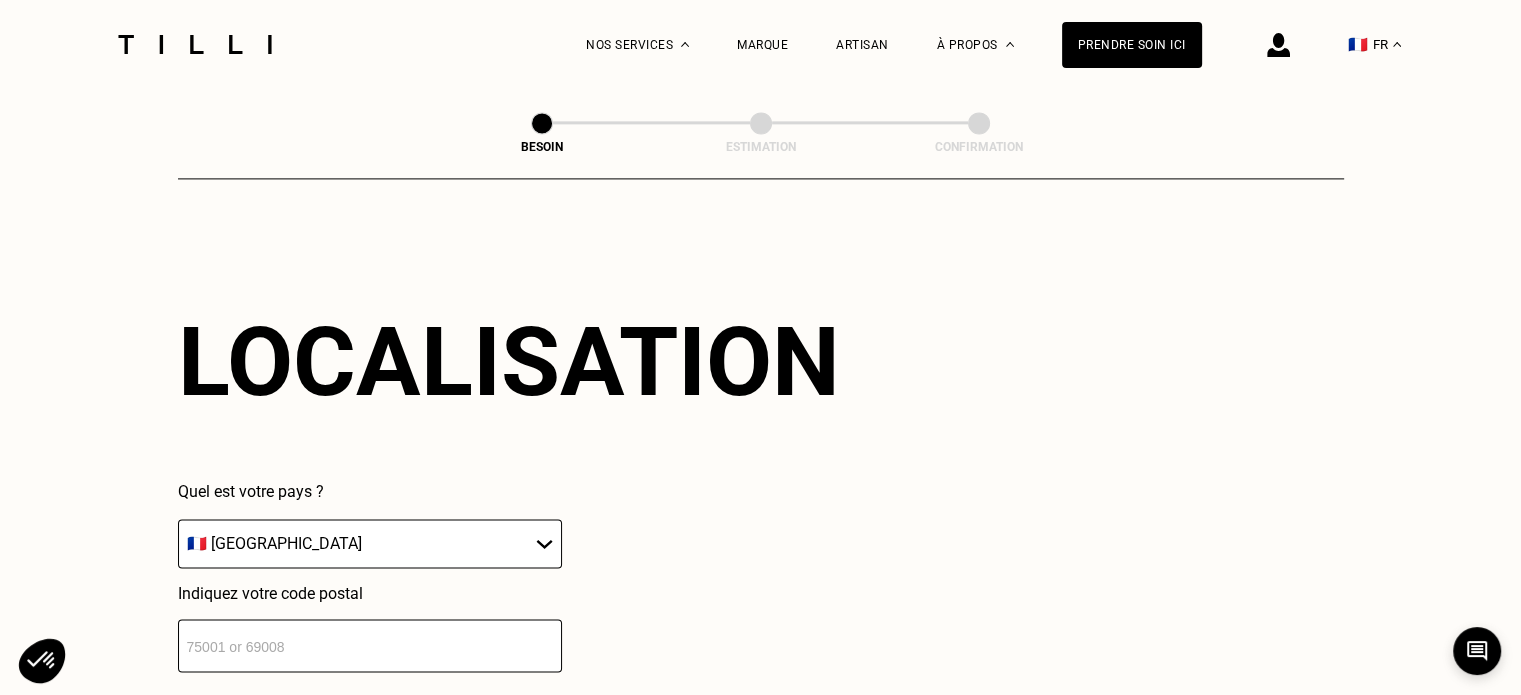 scroll, scrollTop: 2836, scrollLeft: 0, axis: vertical 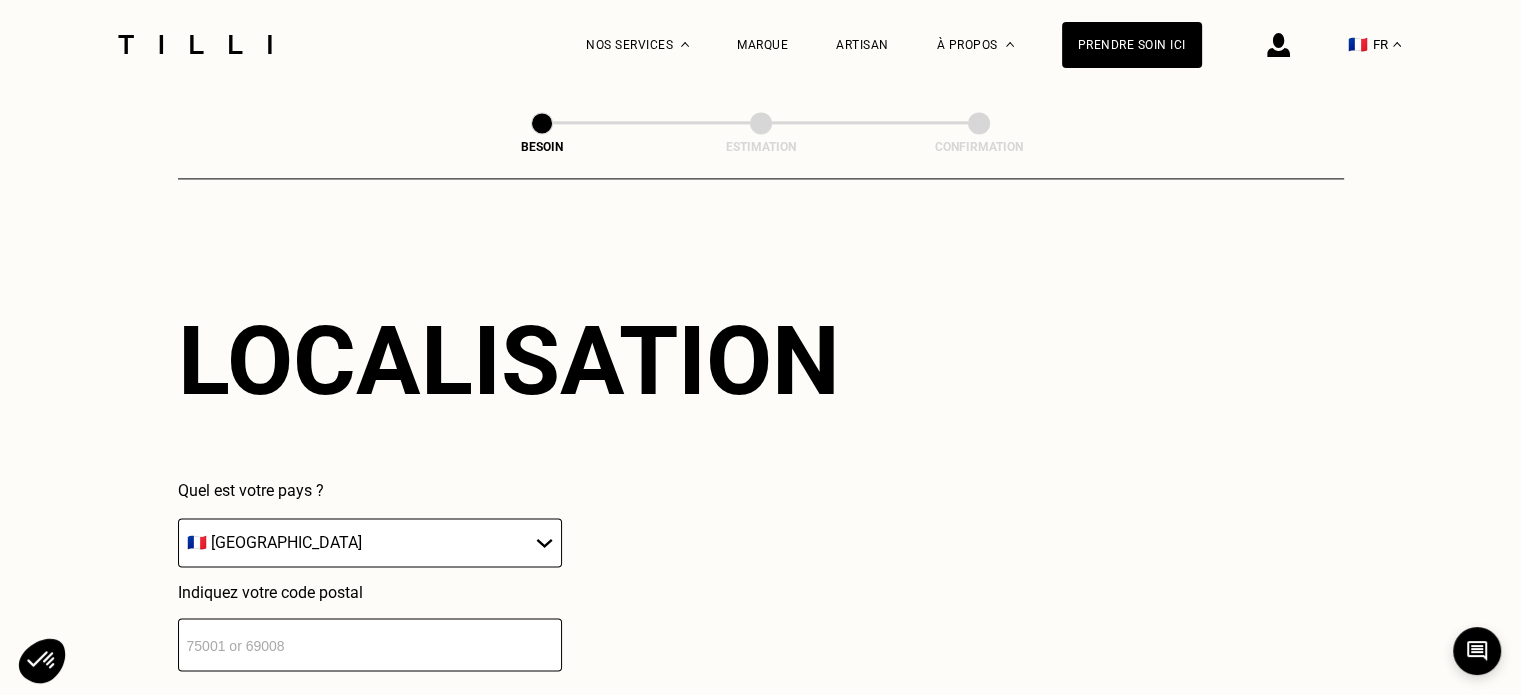 drag, startPoint x: 340, startPoint y: 647, endPoint x: 342, endPoint y: 635, distance: 12.165525 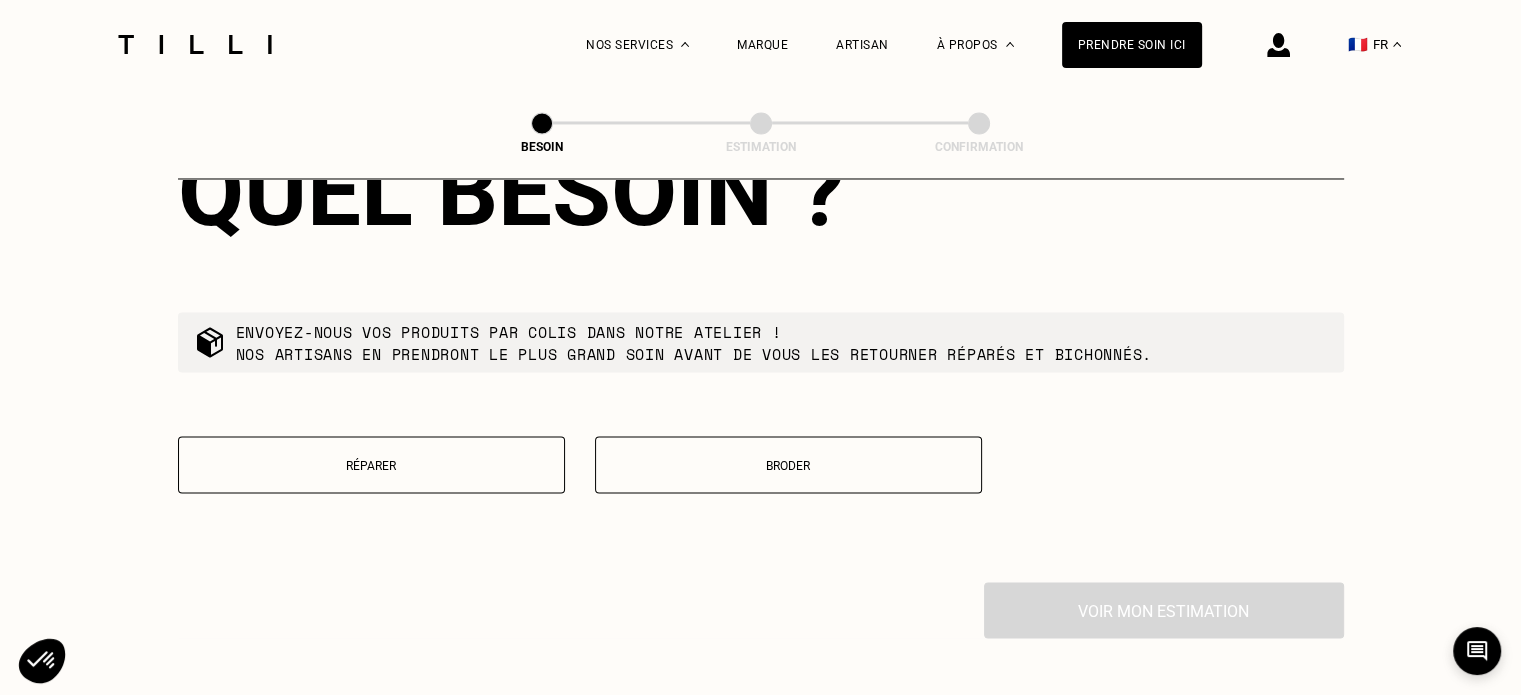 scroll, scrollTop: 3533, scrollLeft: 0, axis: vertical 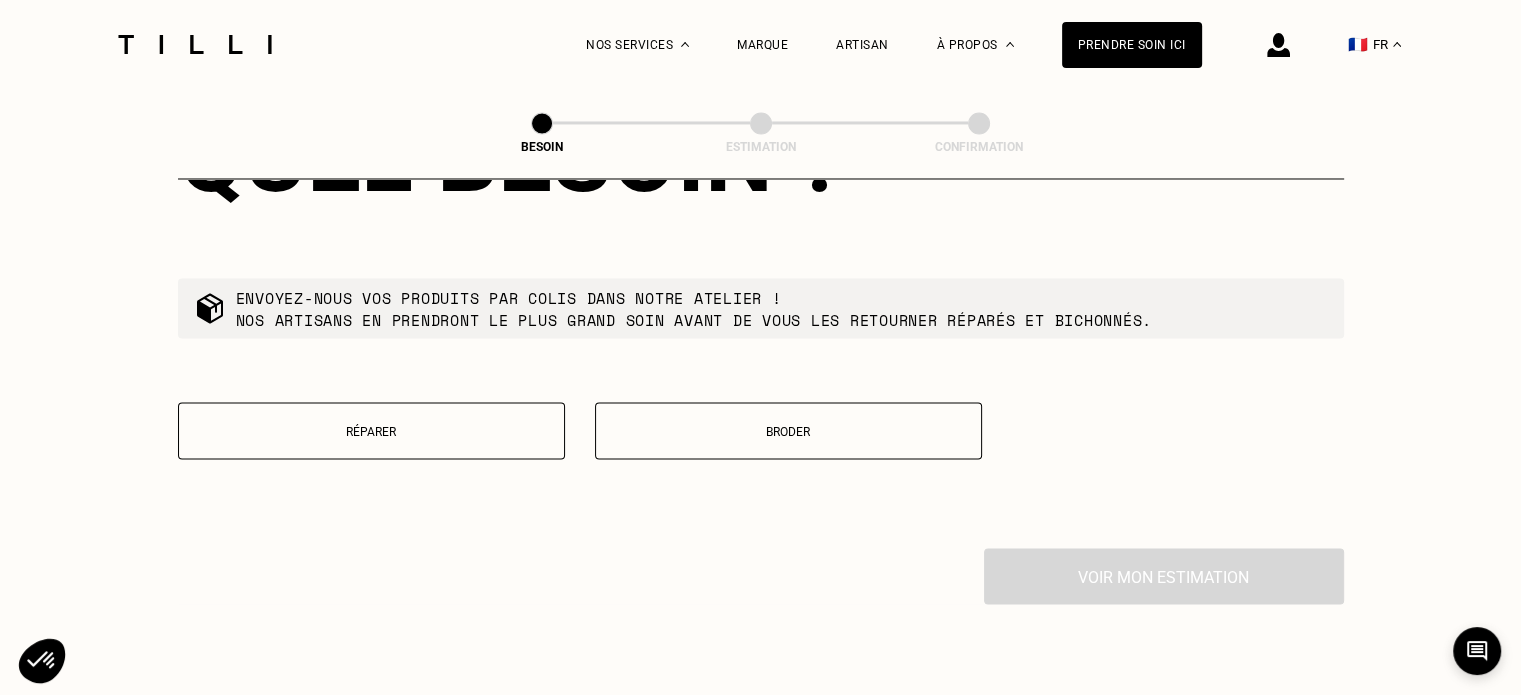 type on "75001" 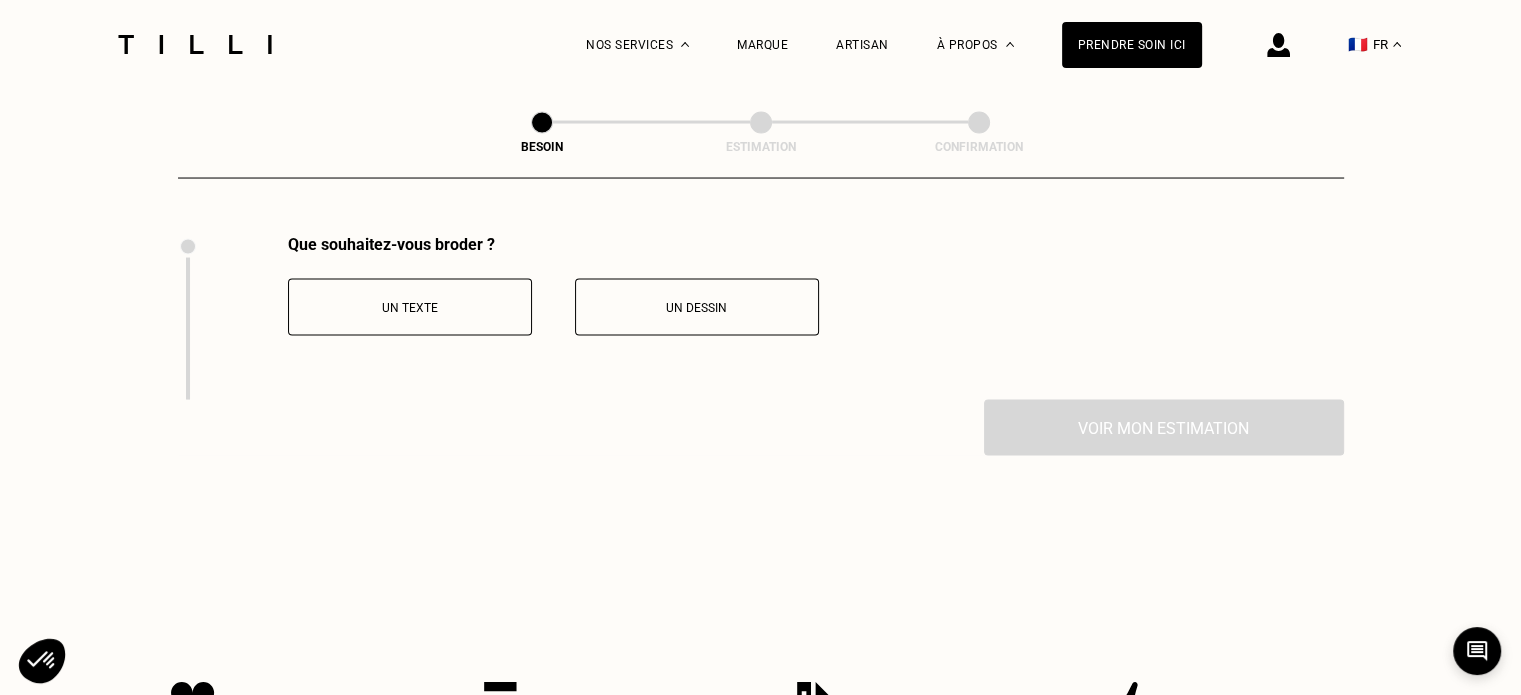 scroll, scrollTop: 3847, scrollLeft: 0, axis: vertical 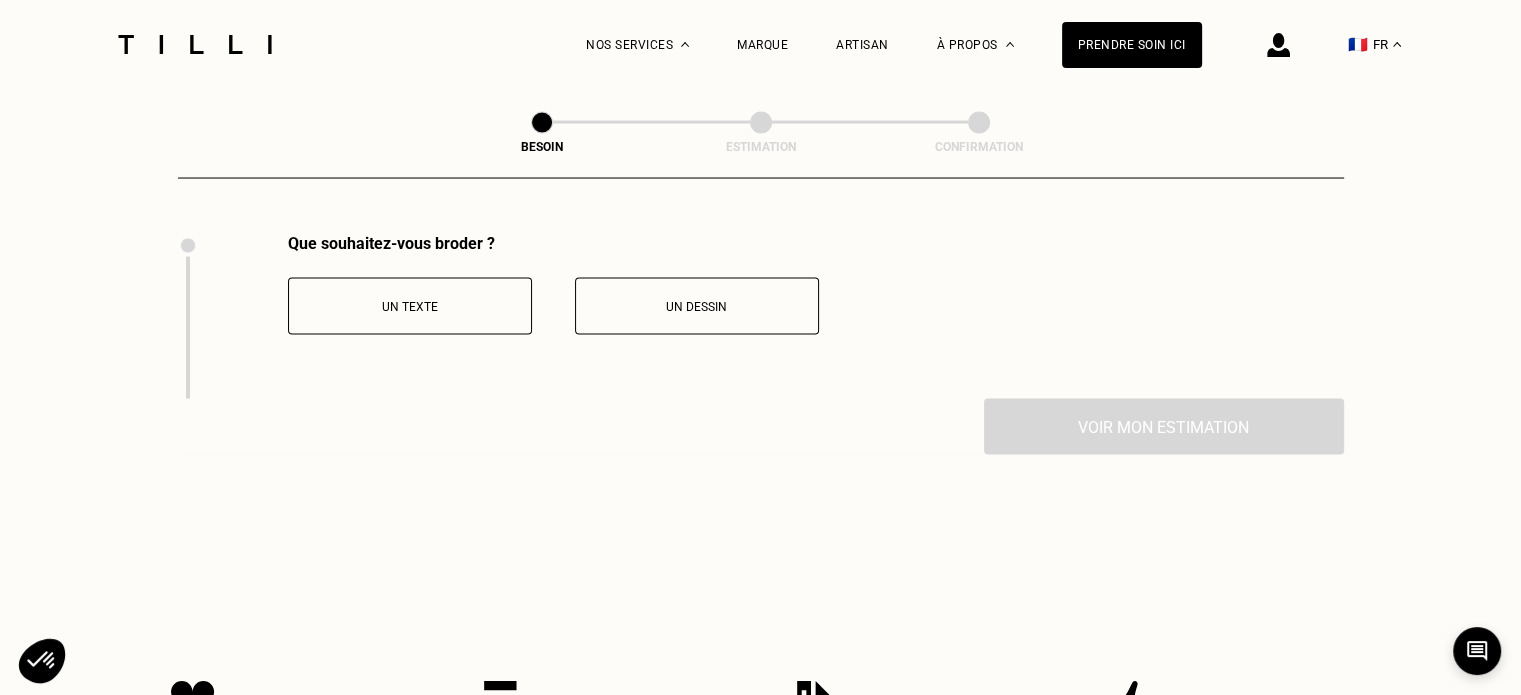 click on "Un dessin" at bounding box center (697, 306) 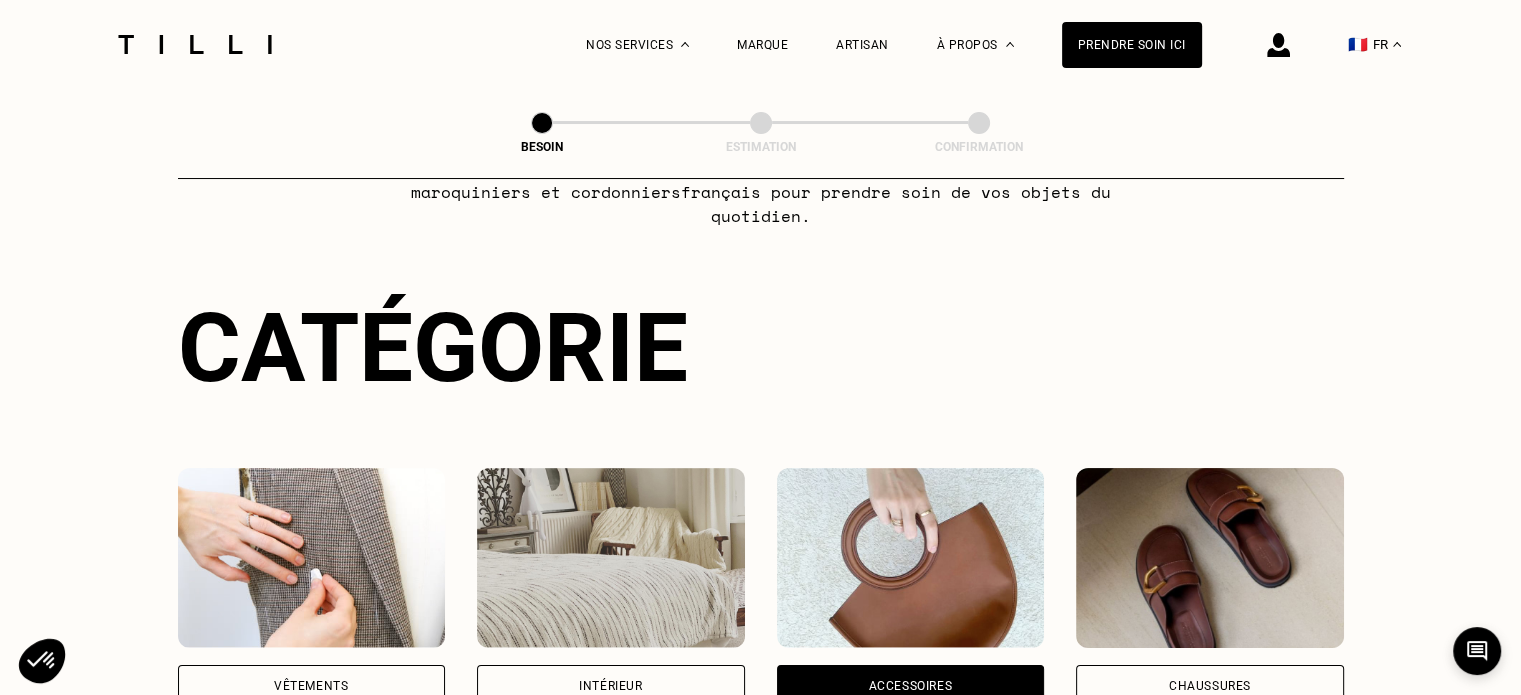 scroll, scrollTop: 0, scrollLeft: 0, axis: both 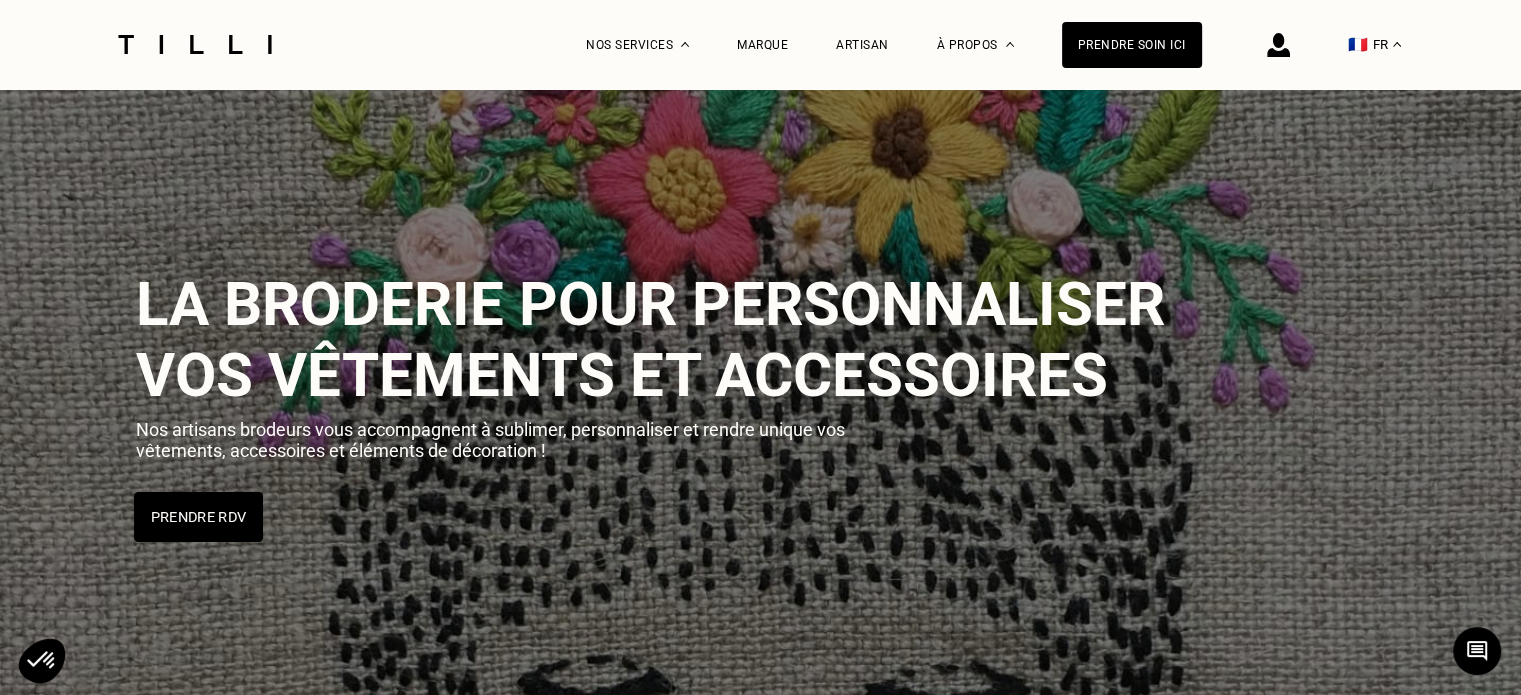 click on "Prendre RDV" at bounding box center [198, 517] 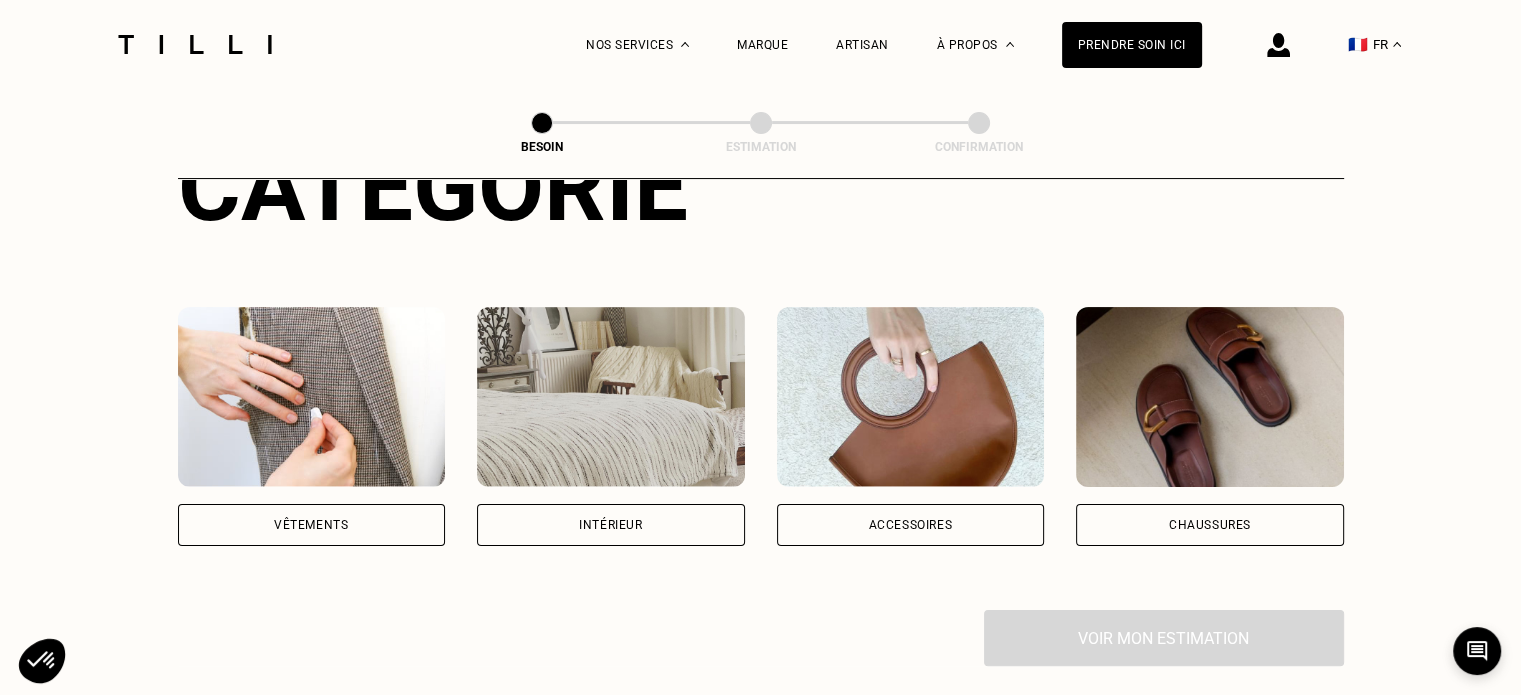 scroll, scrollTop: 300, scrollLeft: 0, axis: vertical 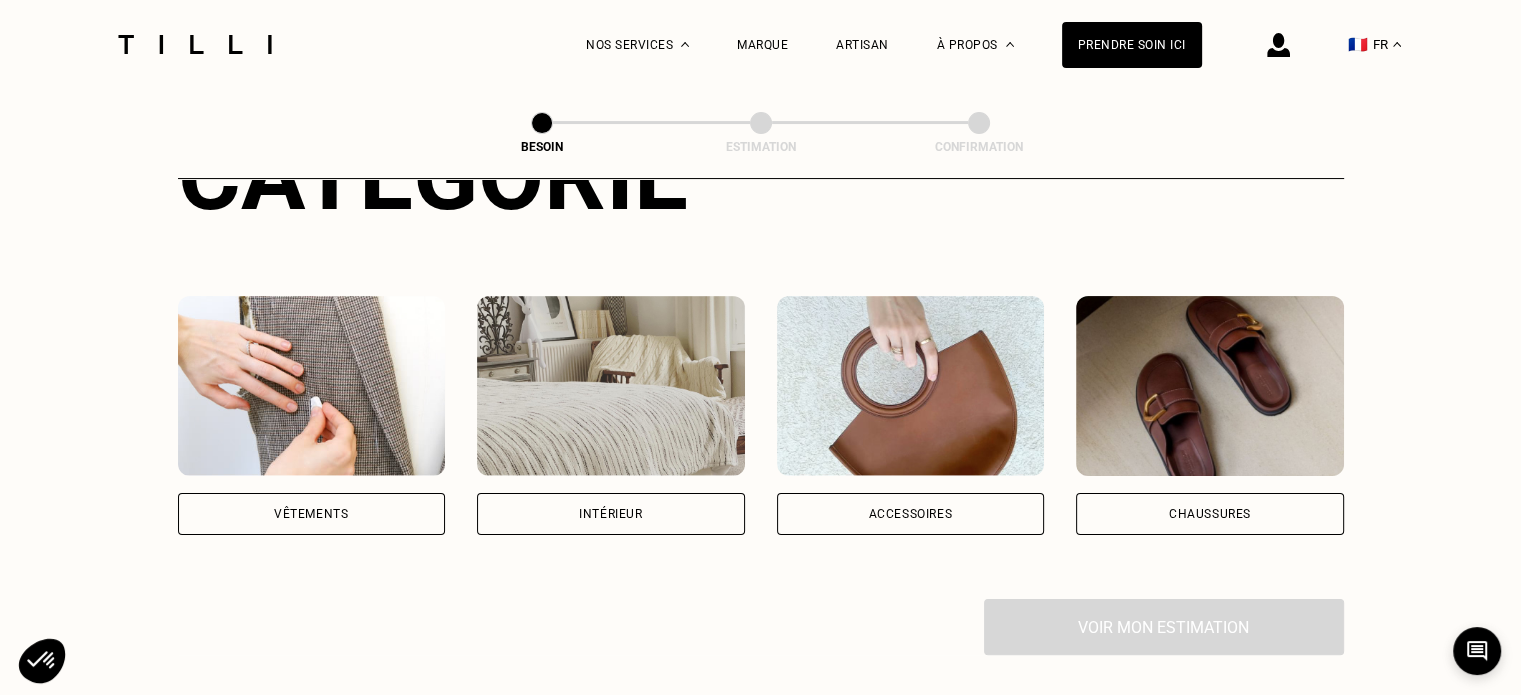 click on "Vêtements" at bounding box center [312, 514] 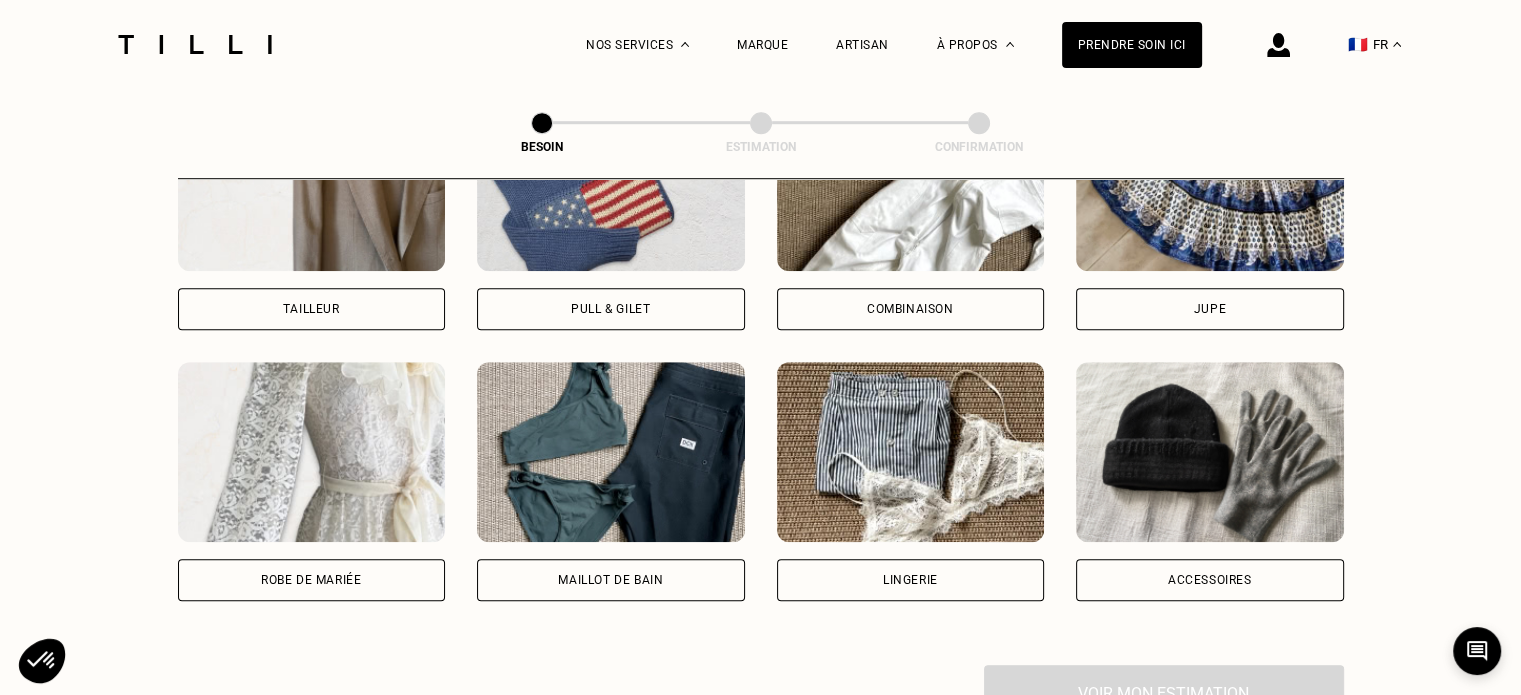scroll, scrollTop: 1350, scrollLeft: 0, axis: vertical 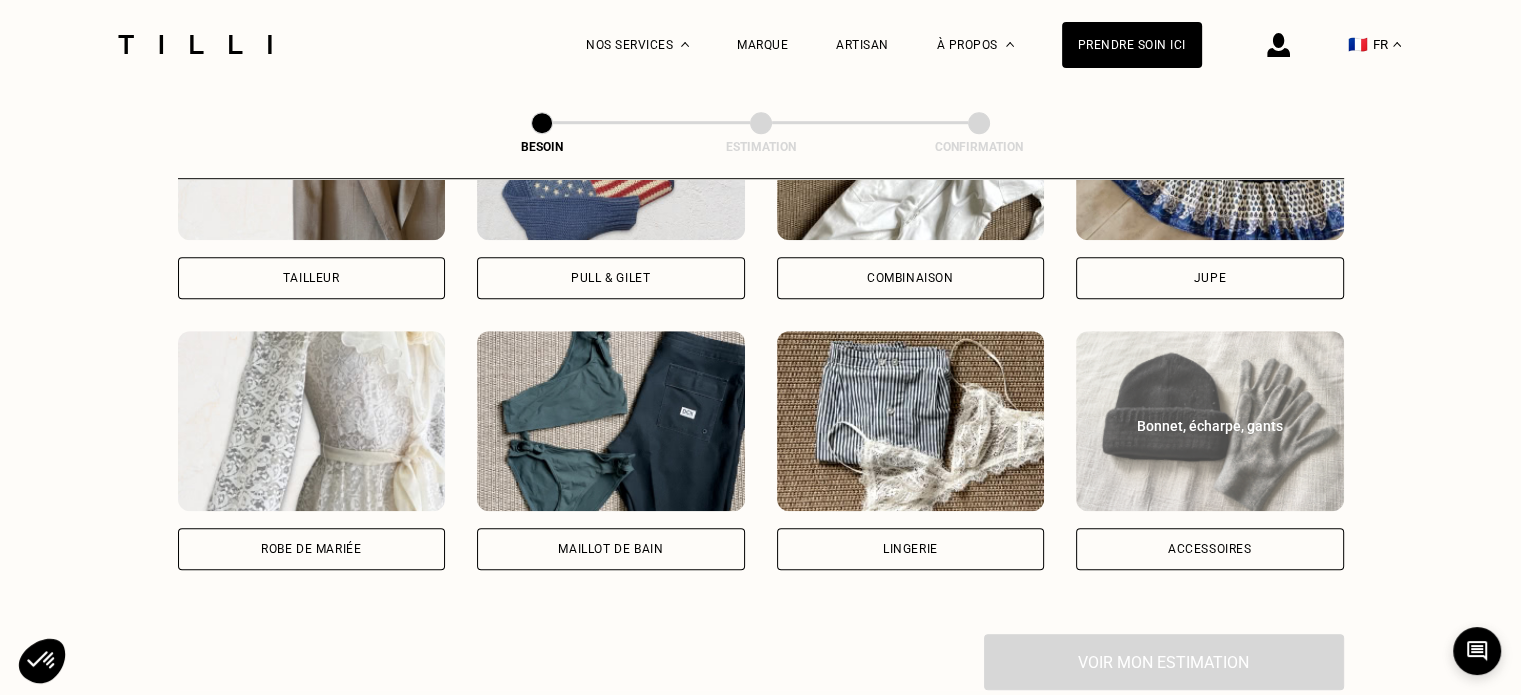 click on "Accessoires" at bounding box center [1210, 549] 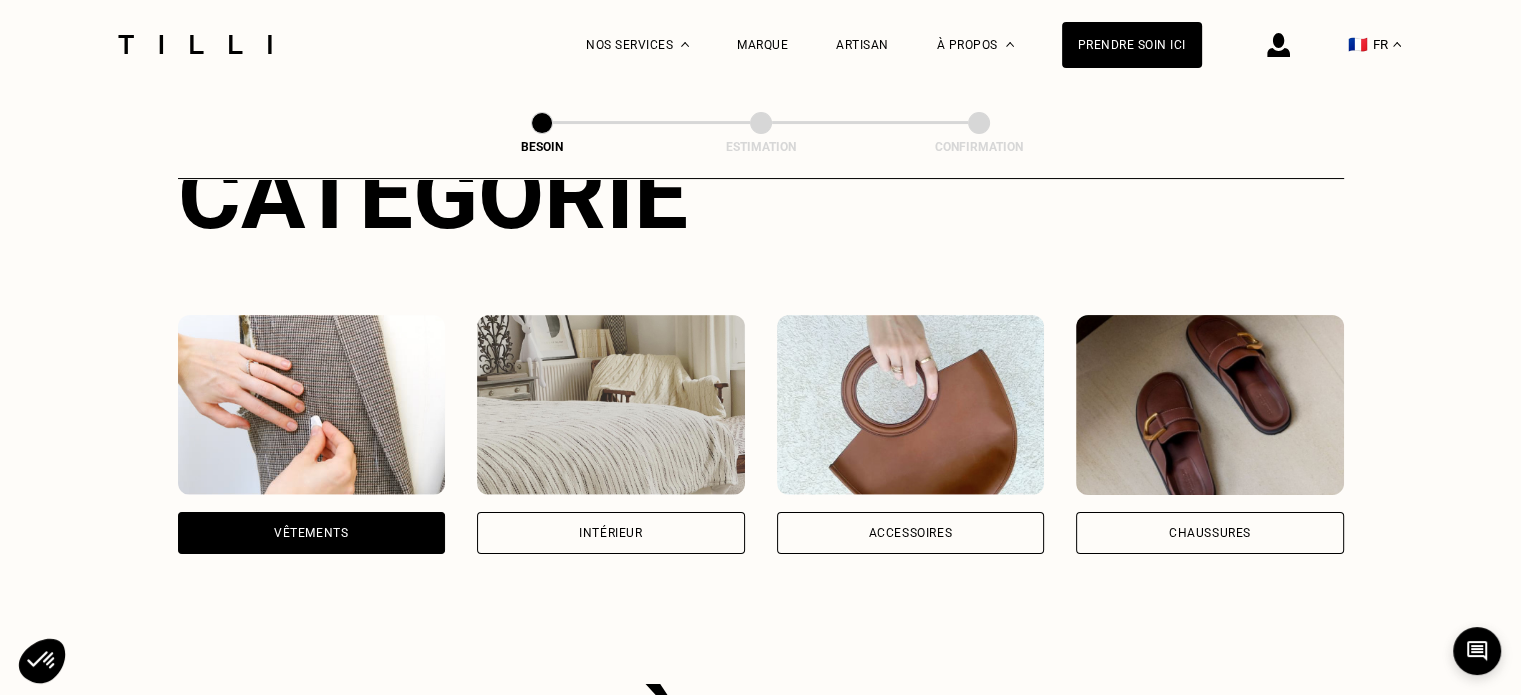 scroll, scrollTop: 39, scrollLeft: 0, axis: vertical 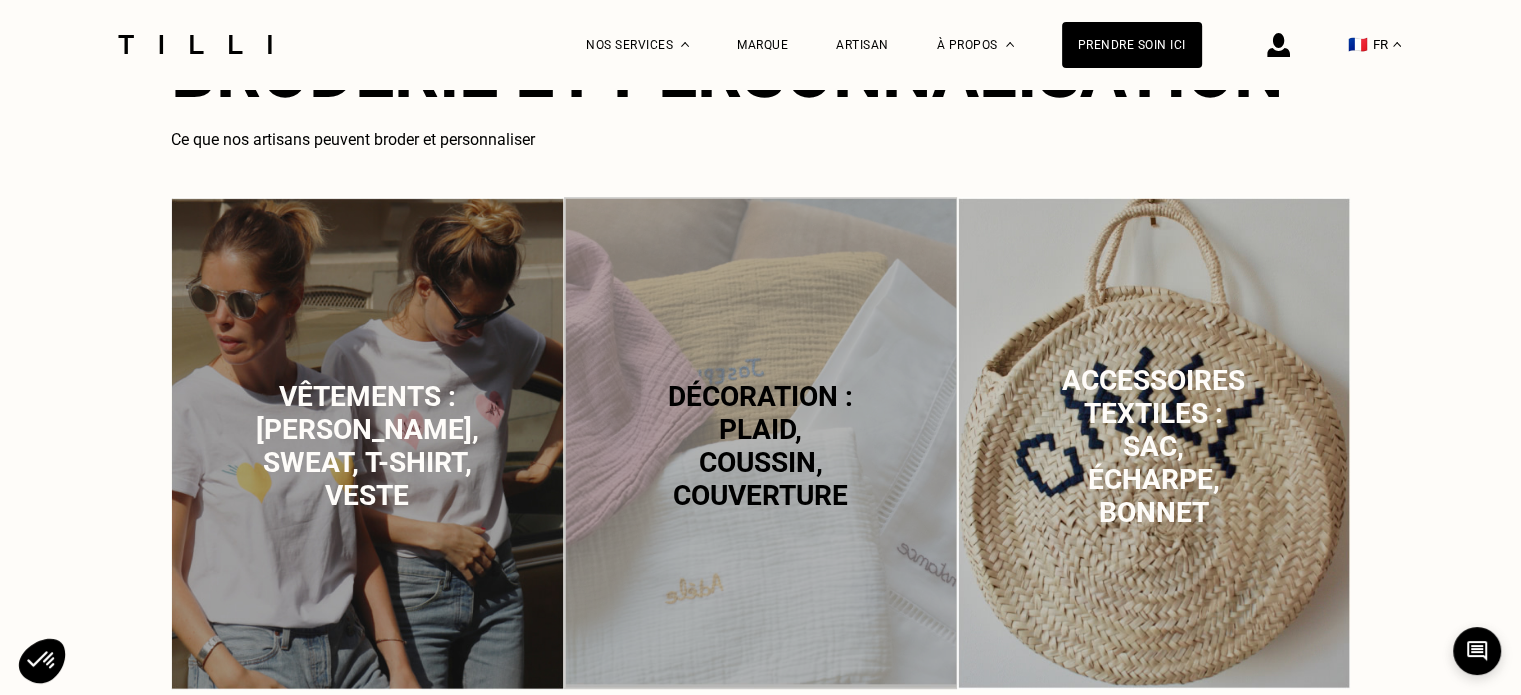 click on "Accessoires textiles : sac, écharpe, bonnet" at bounding box center [1153, 445] 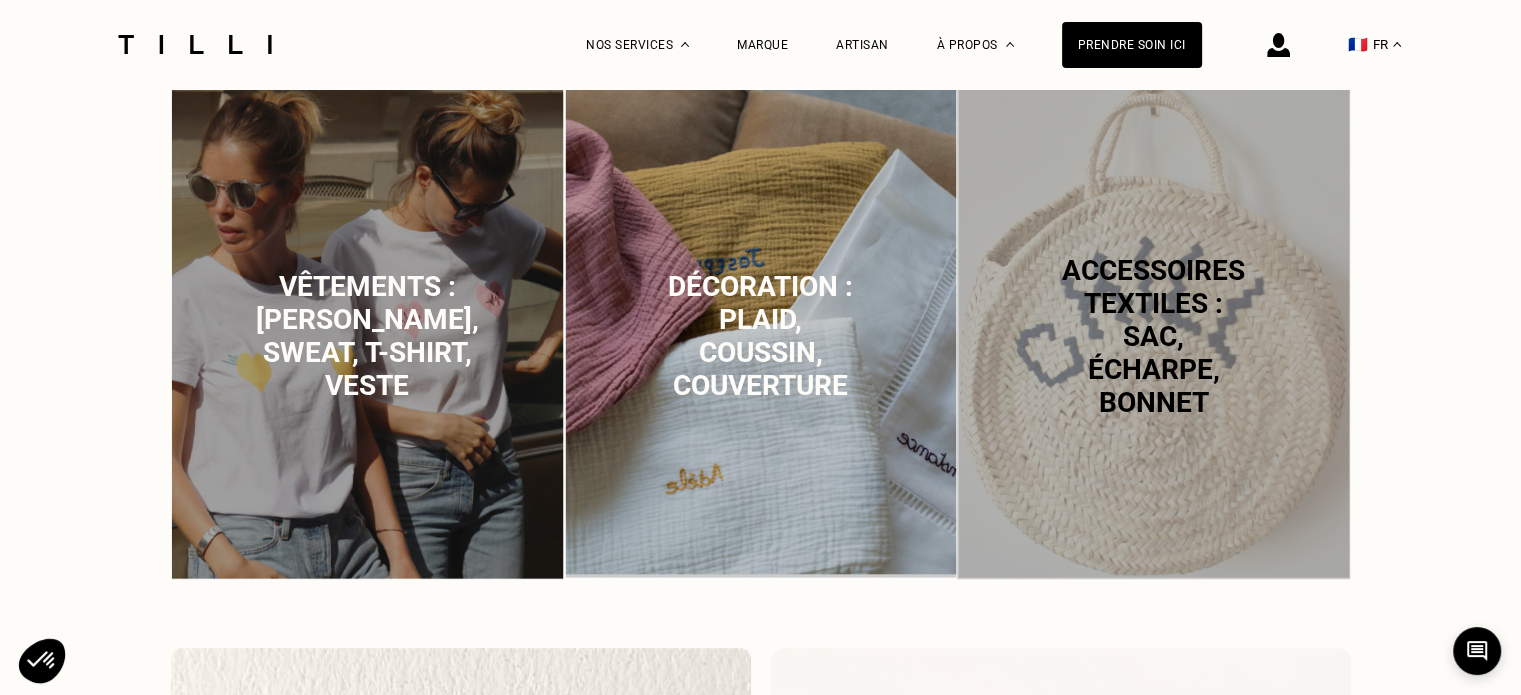 scroll, scrollTop: 880, scrollLeft: 0, axis: vertical 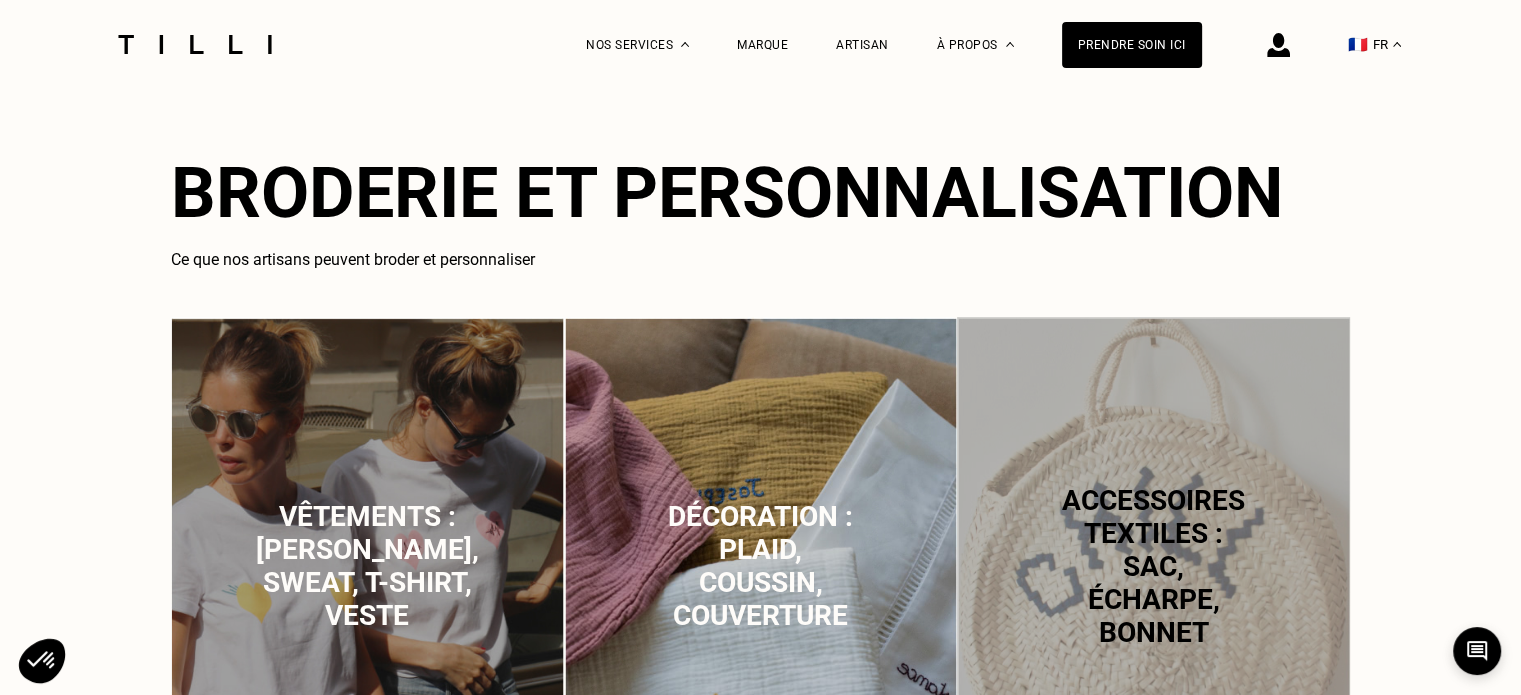 click on "Accessoires textiles : sac, écharpe, bonnet" at bounding box center [1153, 565] 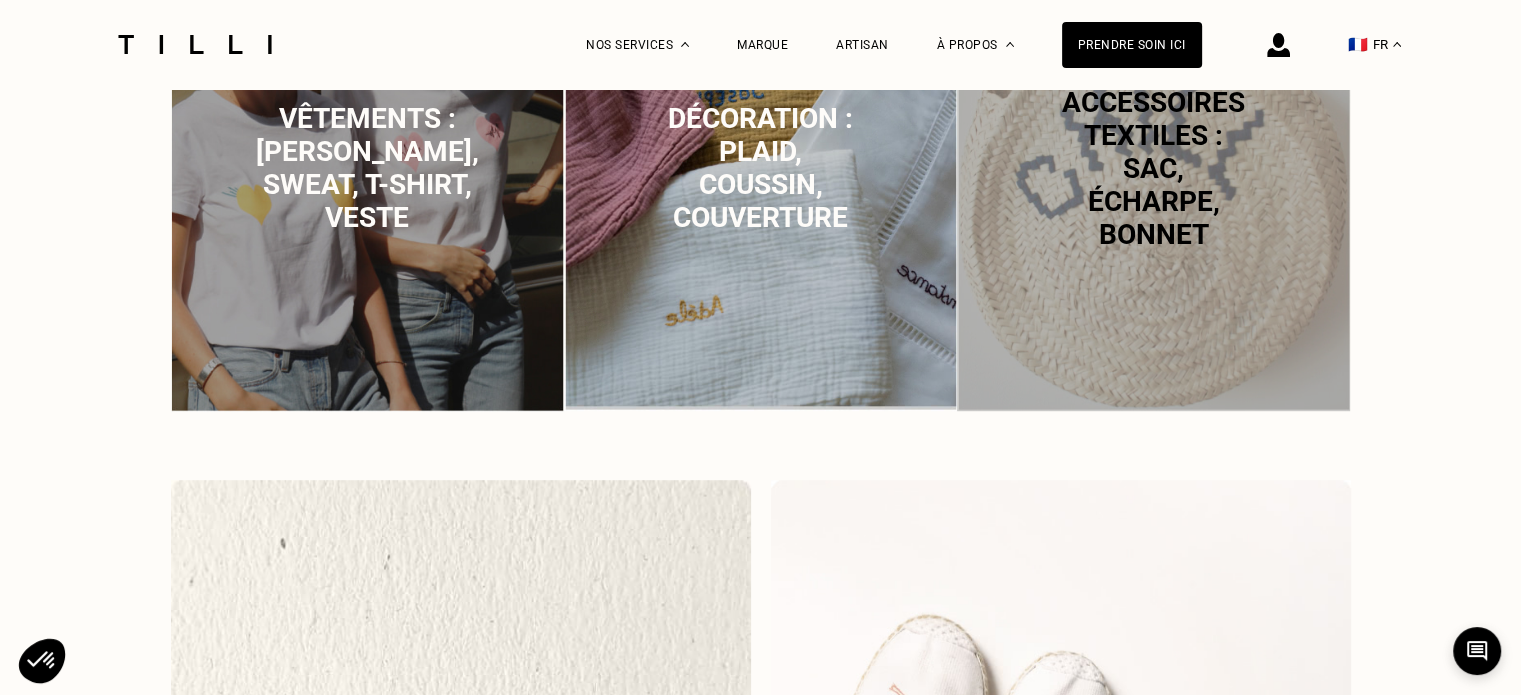 scroll, scrollTop: 1180, scrollLeft: 0, axis: vertical 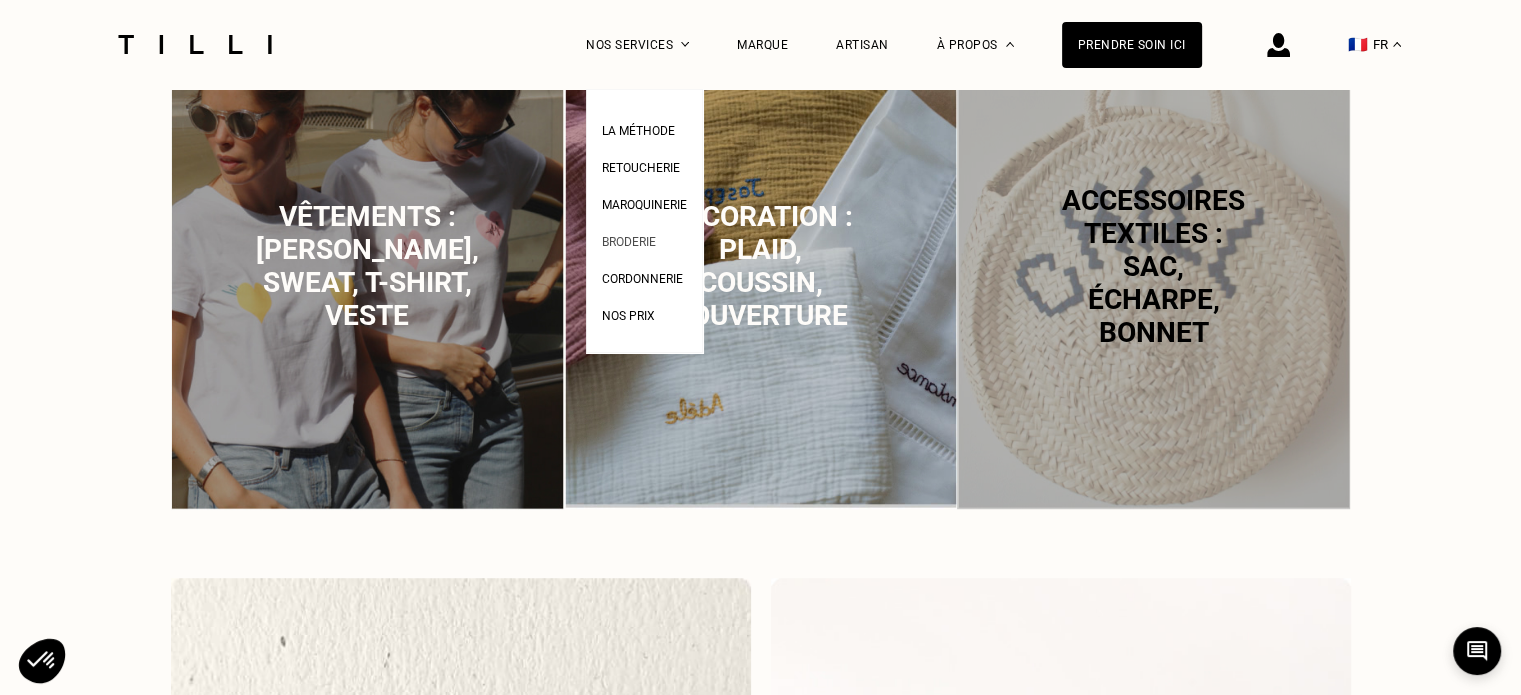 click on "Broderie" at bounding box center (629, 242) 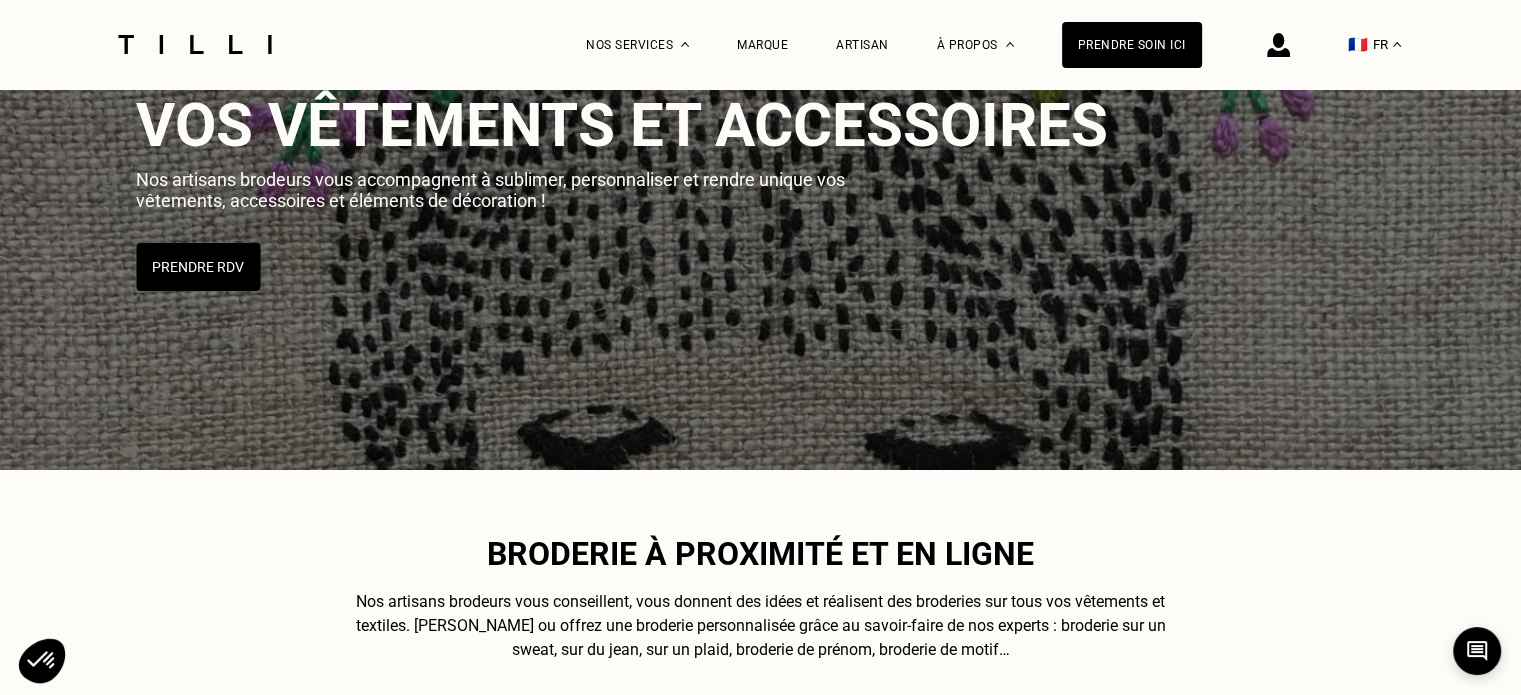 scroll, scrollTop: 100, scrollLeft: 0, axis: vertical 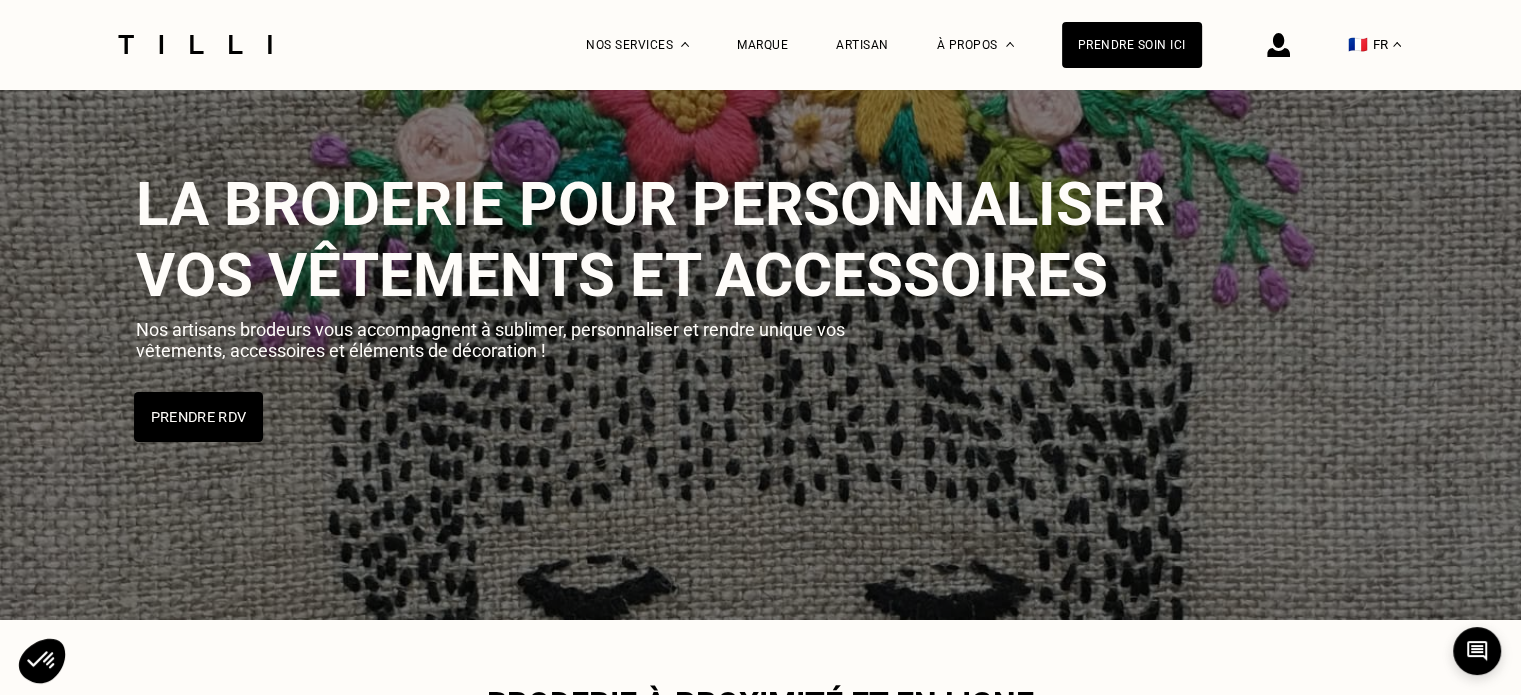 click on "Prendre RDV" at bounding box center (198, 417) 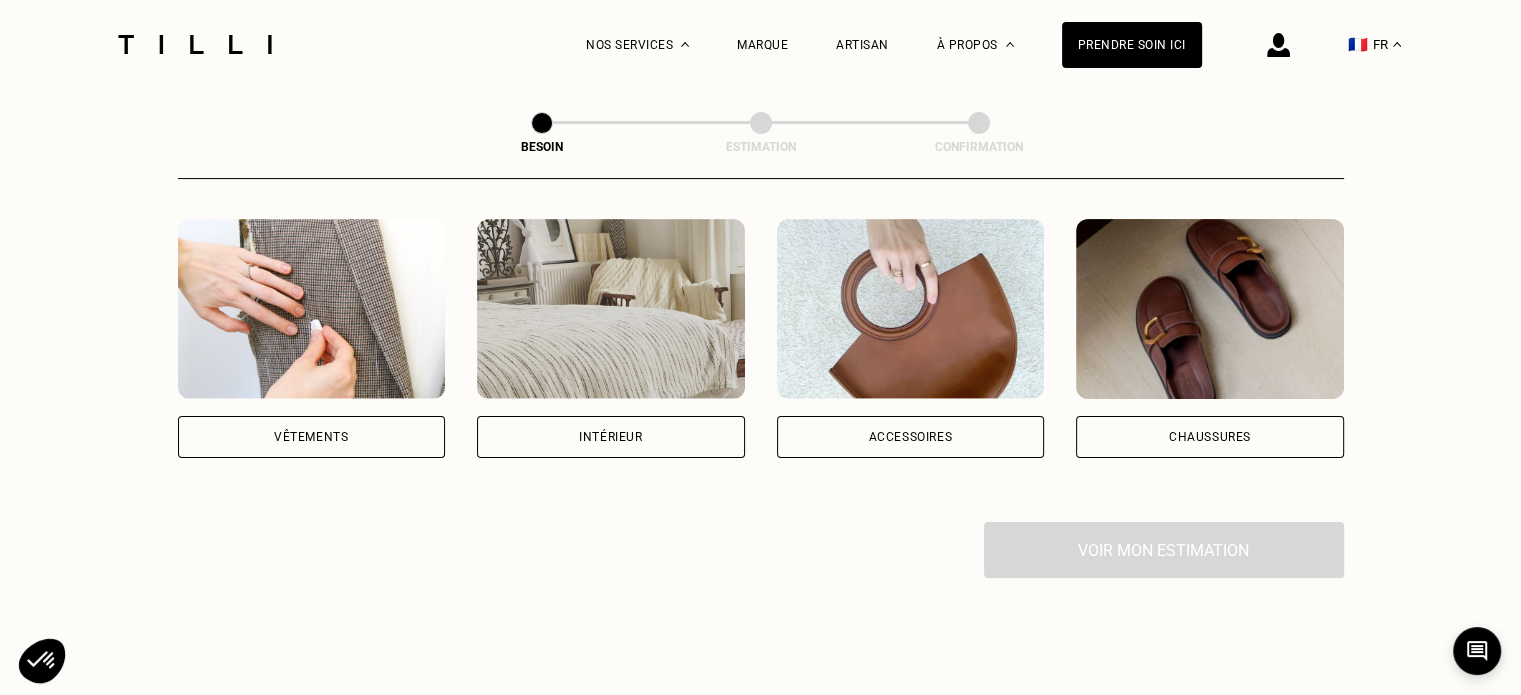 scroll, scrollTop: 400, scrollLeft: 0, axis: vertical 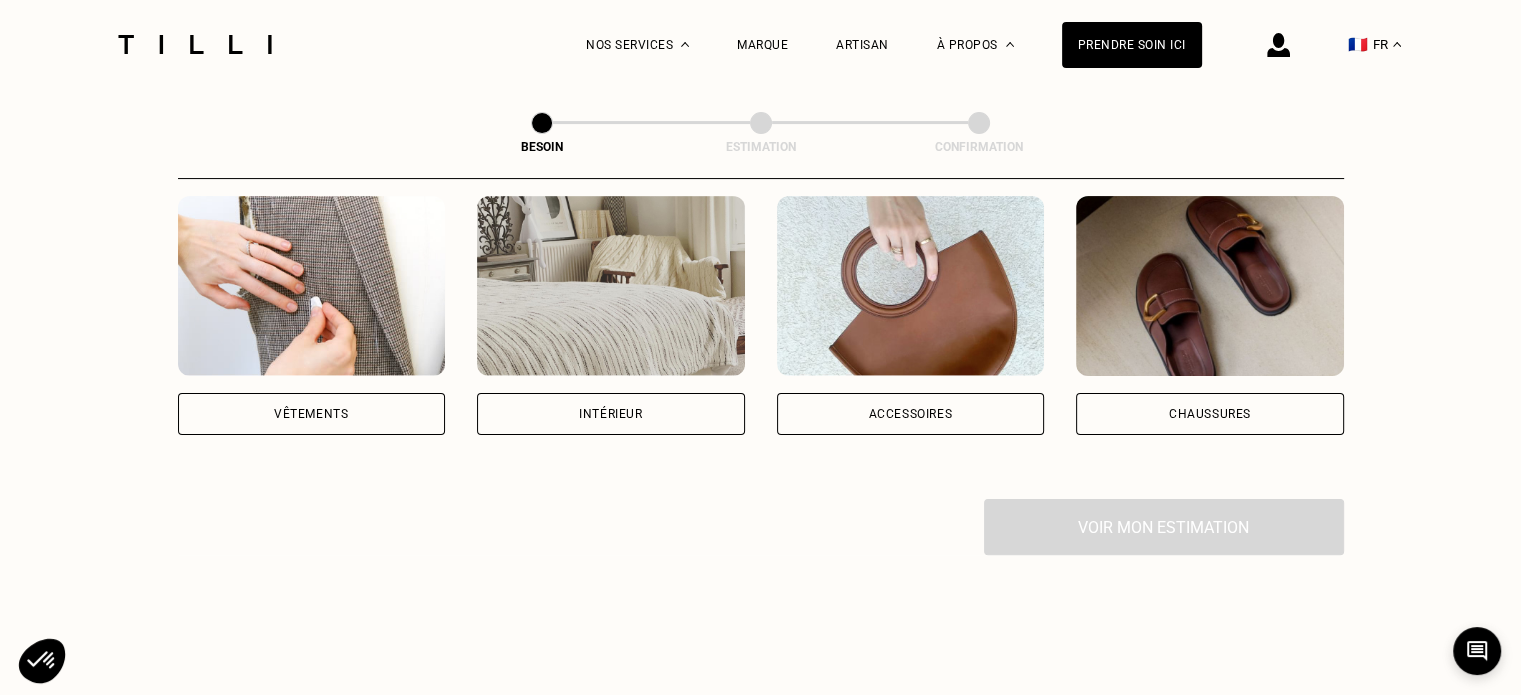 click on "Accessoires" at bounding box center [911, 414] 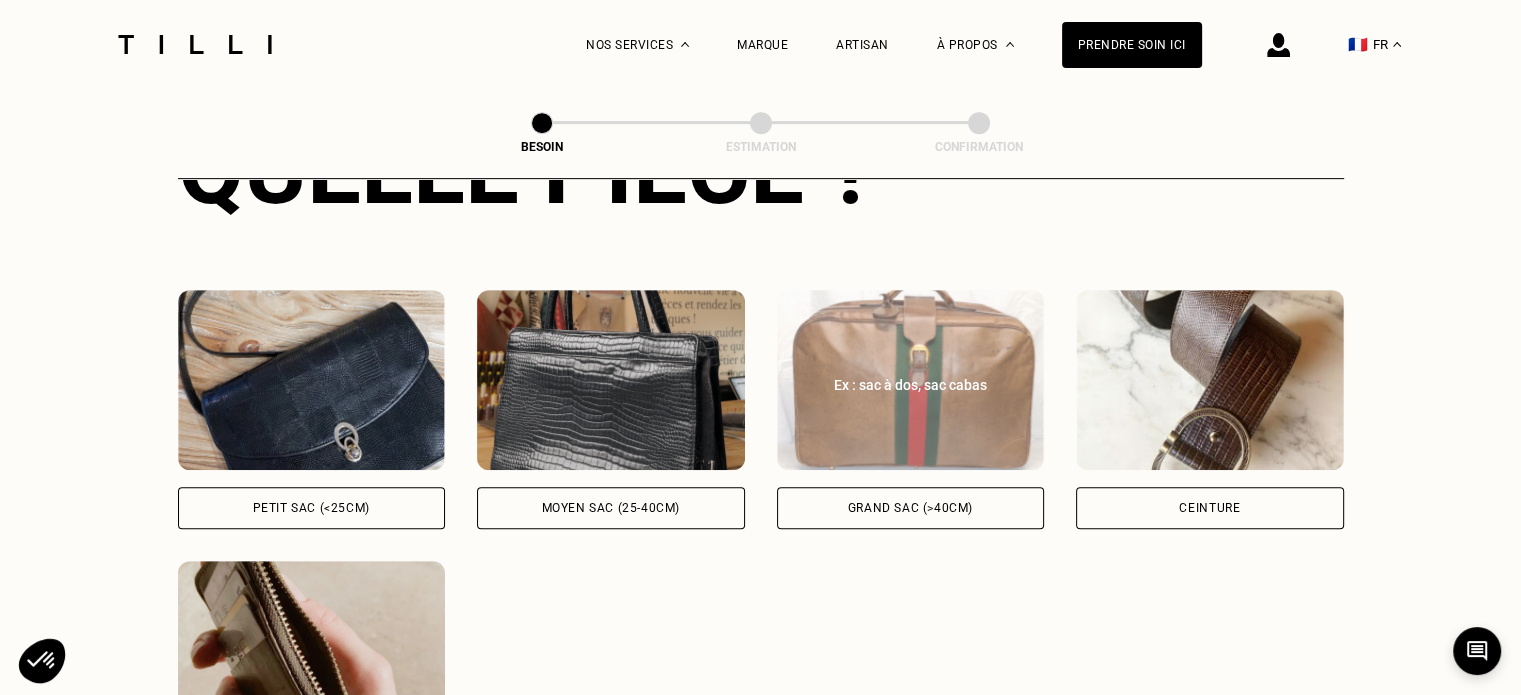 scroll, scrollTop: 828, scrollLeft: 0, axis: vertical 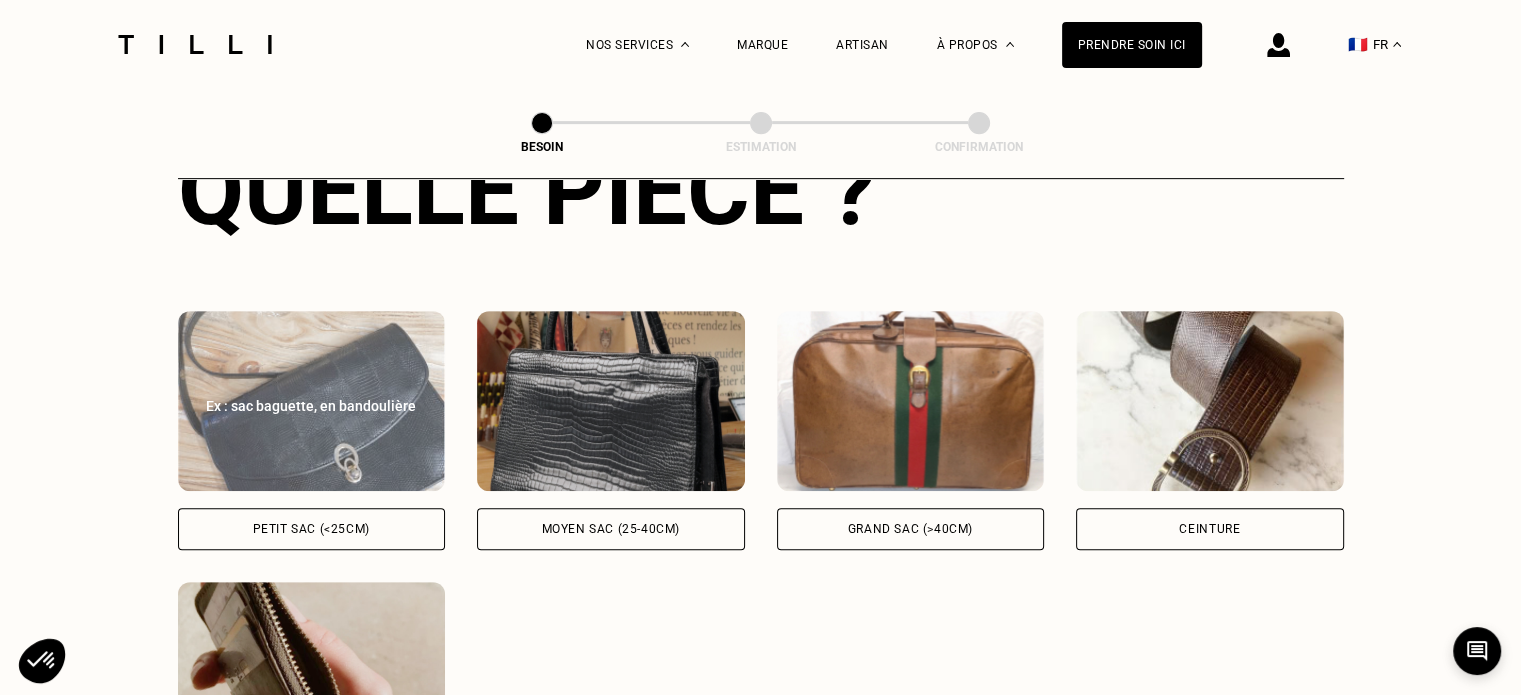 click on "Petit sac (<25cm)" at bounding box center (311, 529) 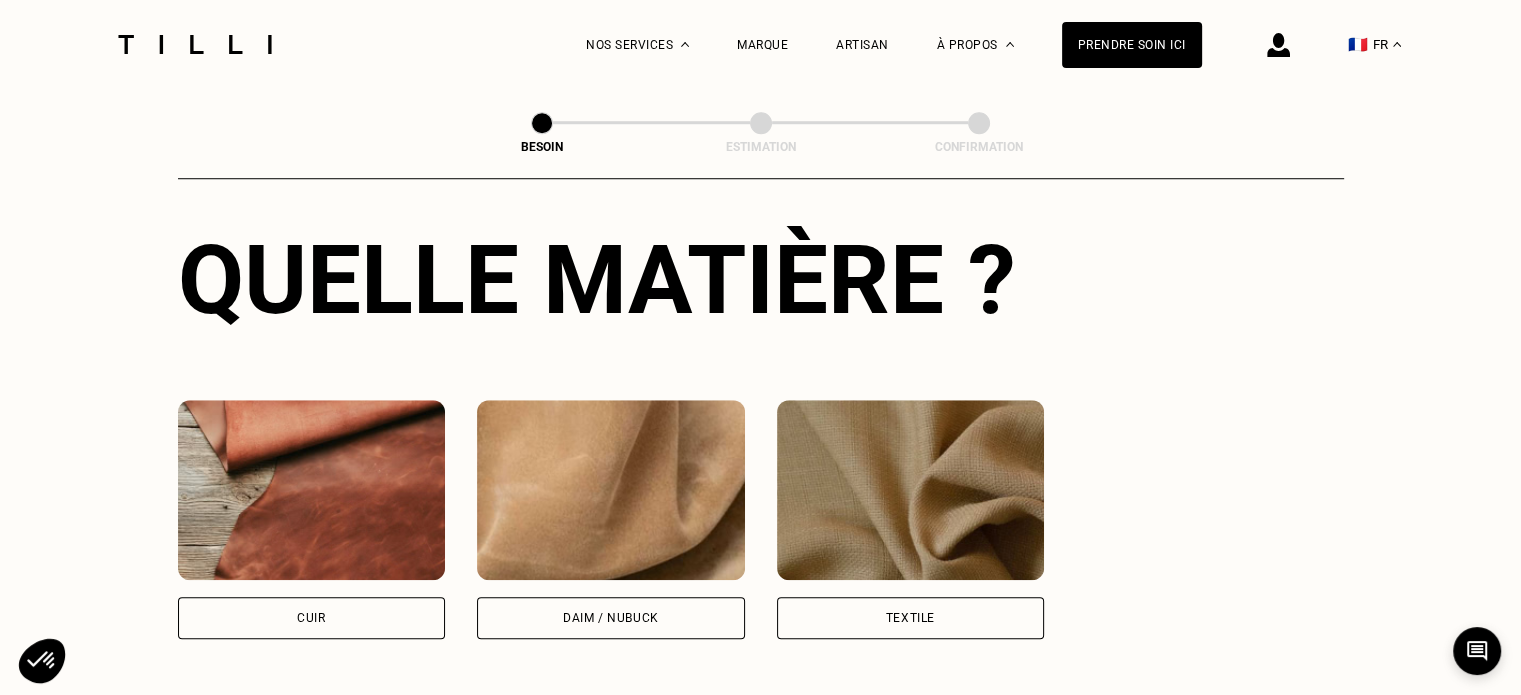 scroll, scrollTop: 1668, scrollLeft: 0, axis: vertical 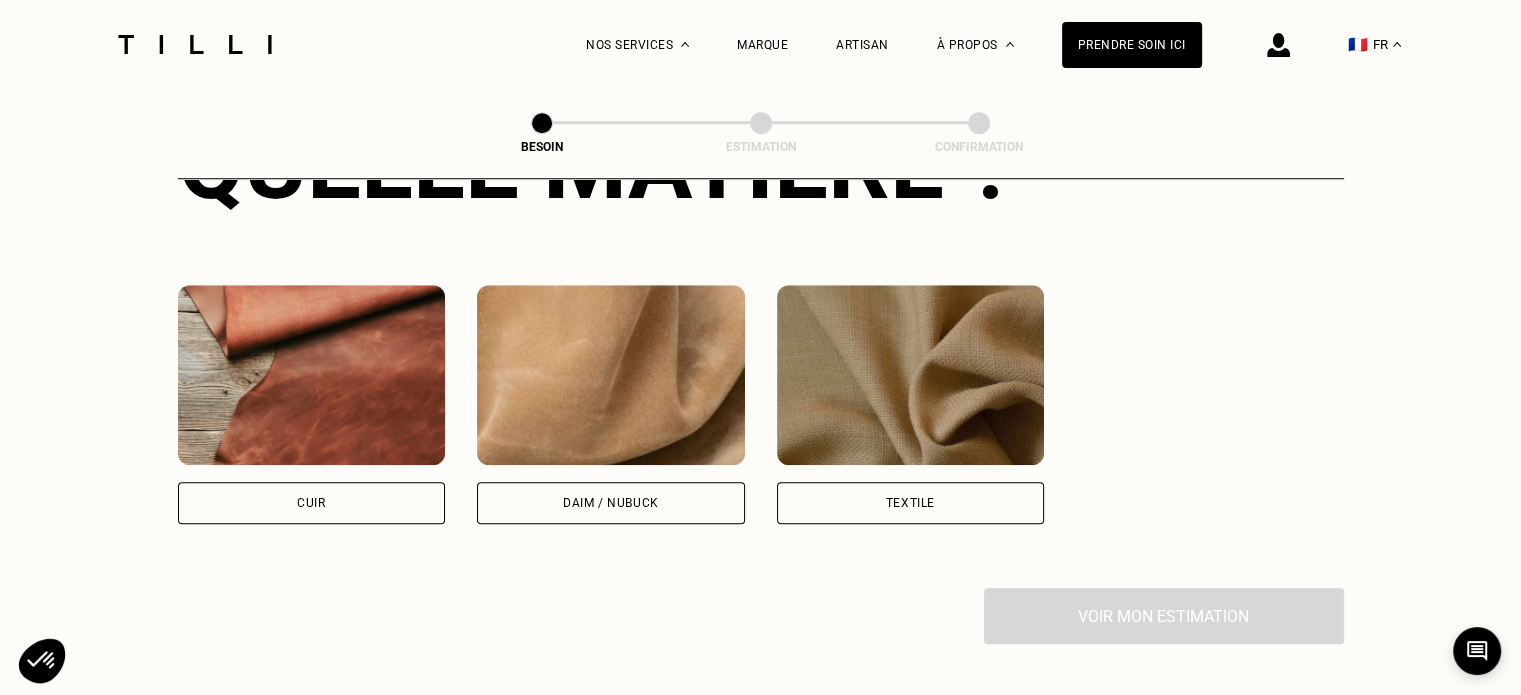 click on "Textile" at bounding box center [911, 503] 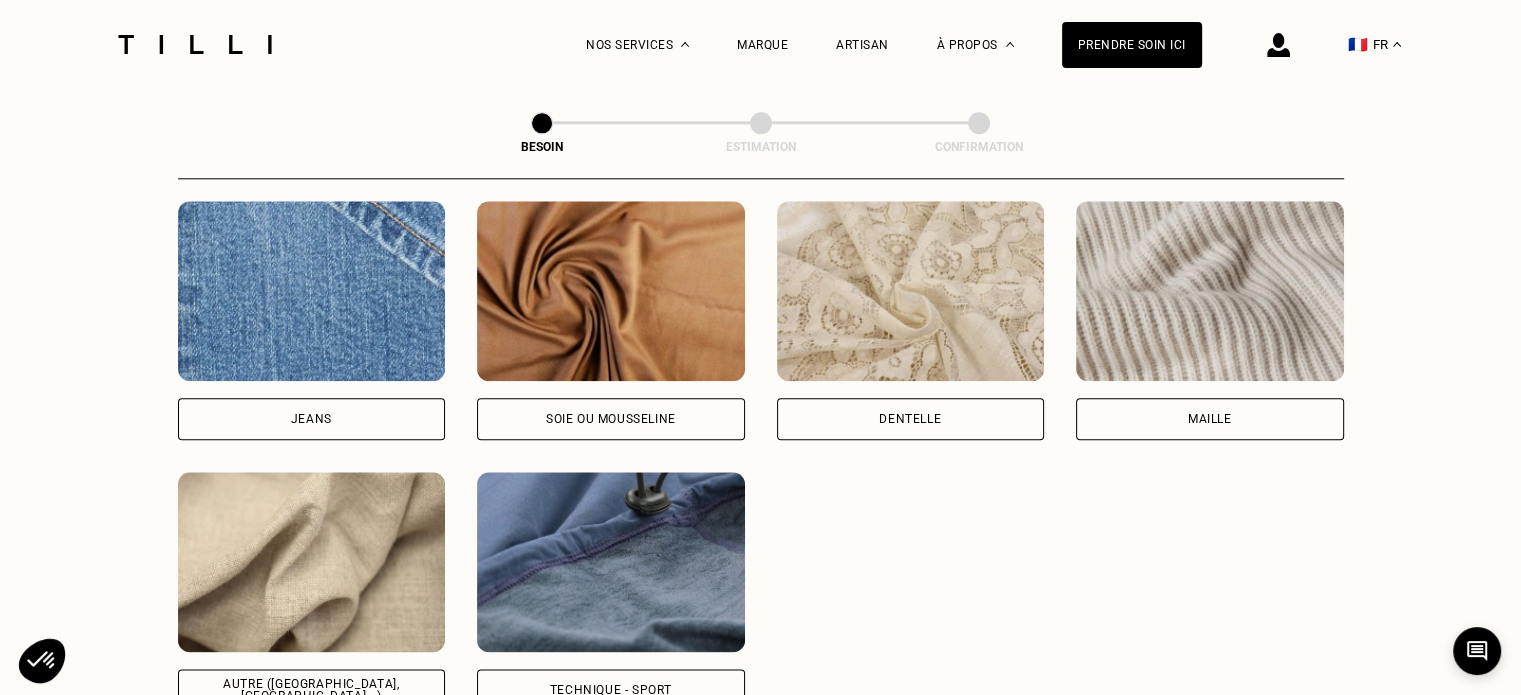 scroll, scrollTop: 2414, scrollLeft: 0, axis: vertical 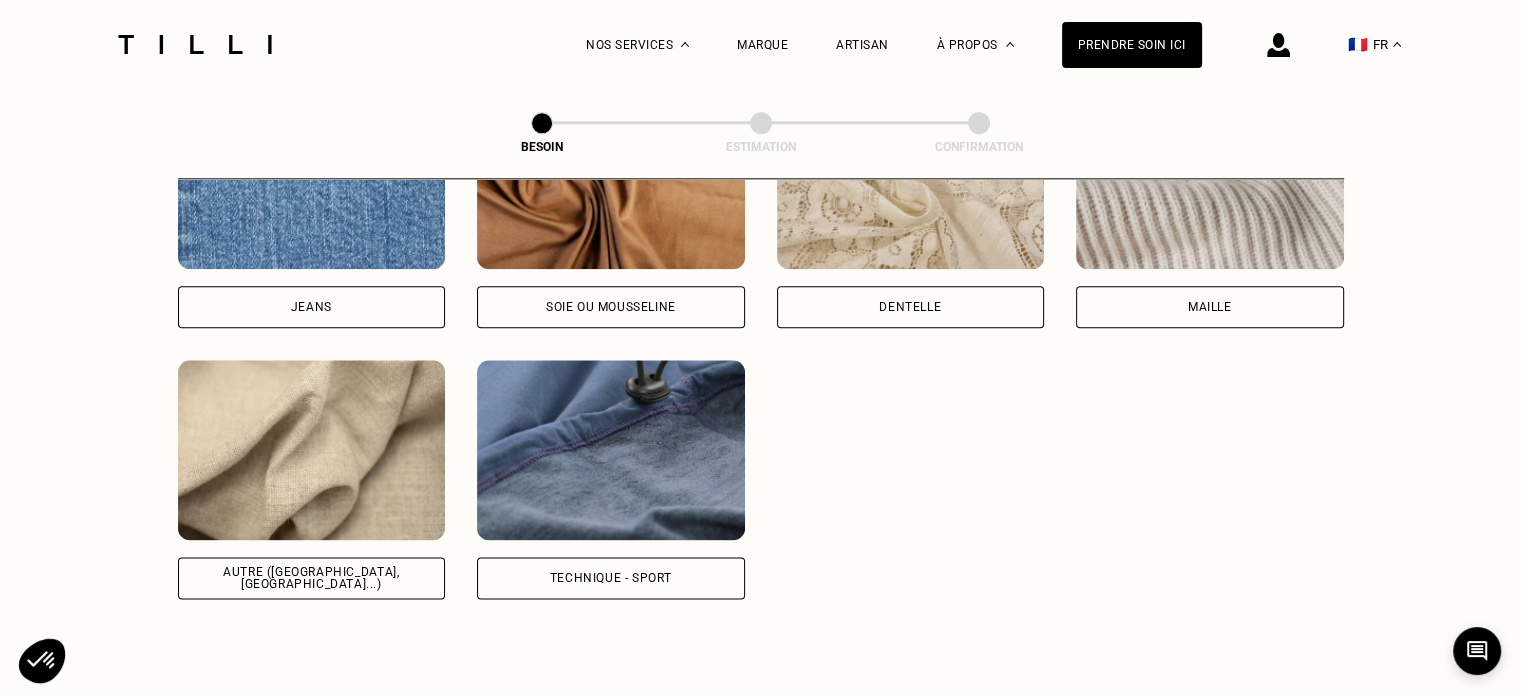 click on "Autre (coton, jersey...)" at bounding box center (312, 578) 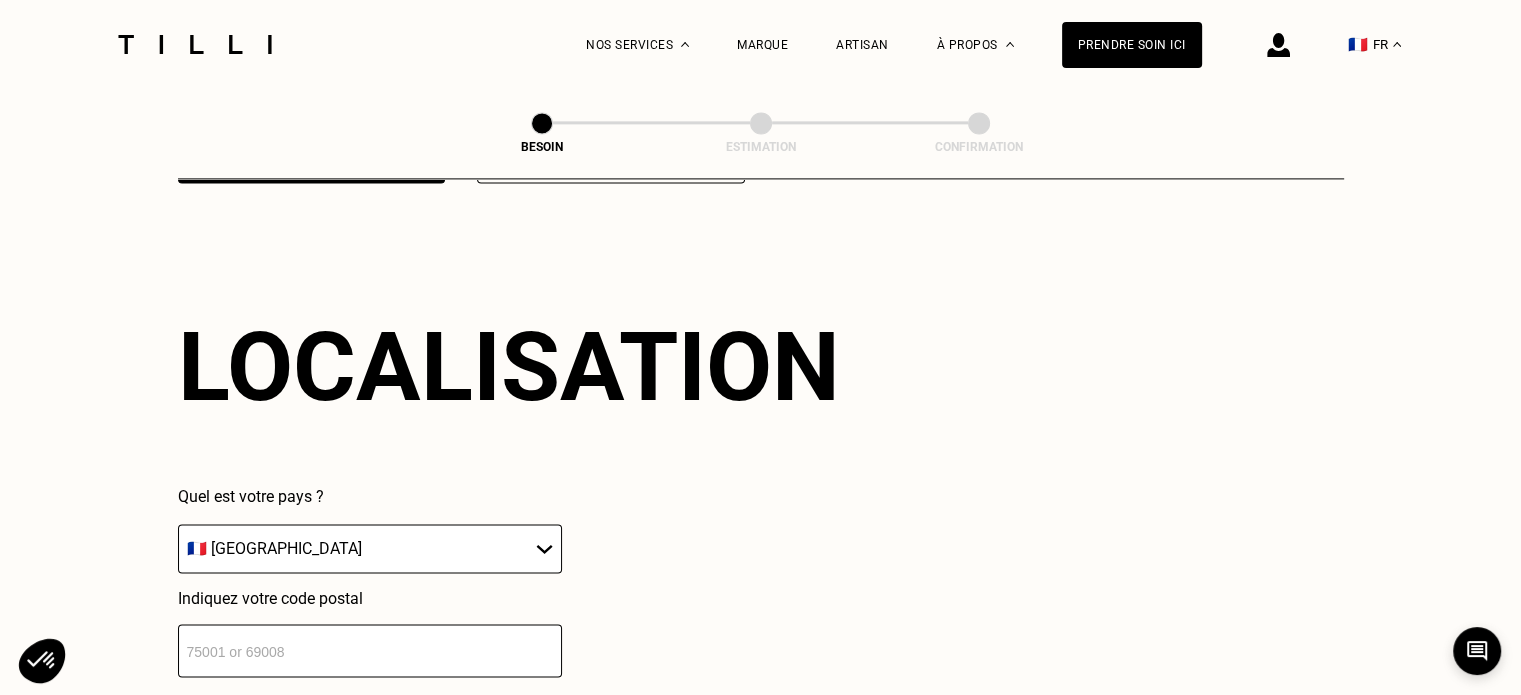 scroll, scrollTop: 2836, scrollLeft: 0, axis: vertical 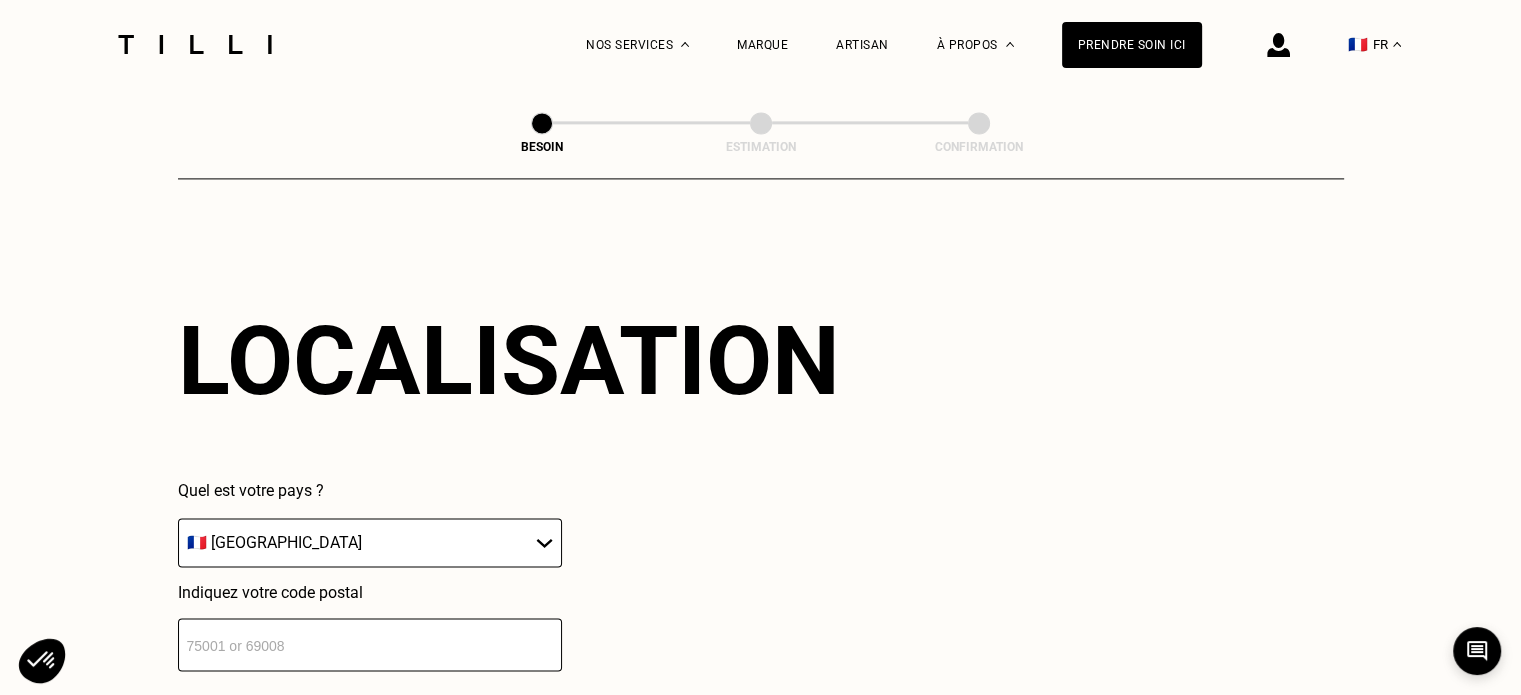 click at bounding box center (370, 644) 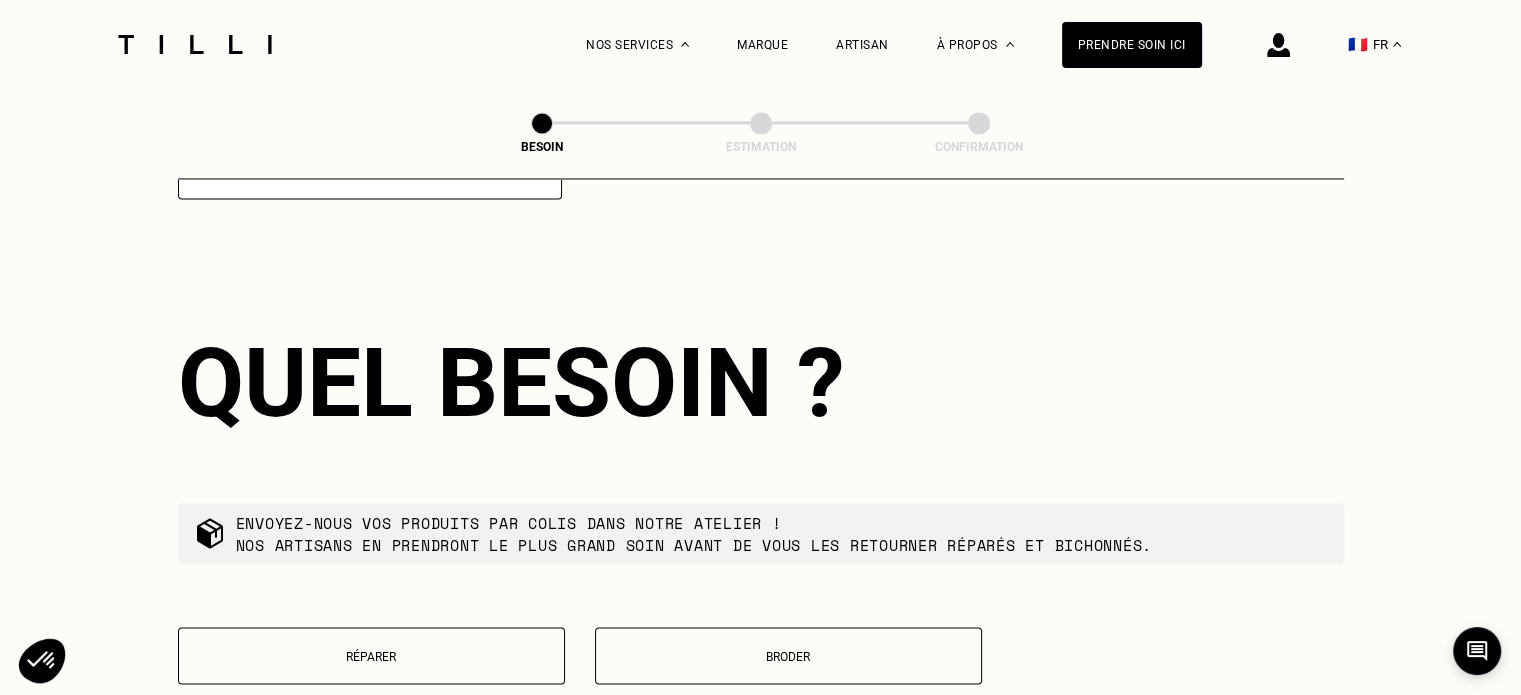 scroll, scrollTop: 3333, scrollLeft: 0, axis: vertical 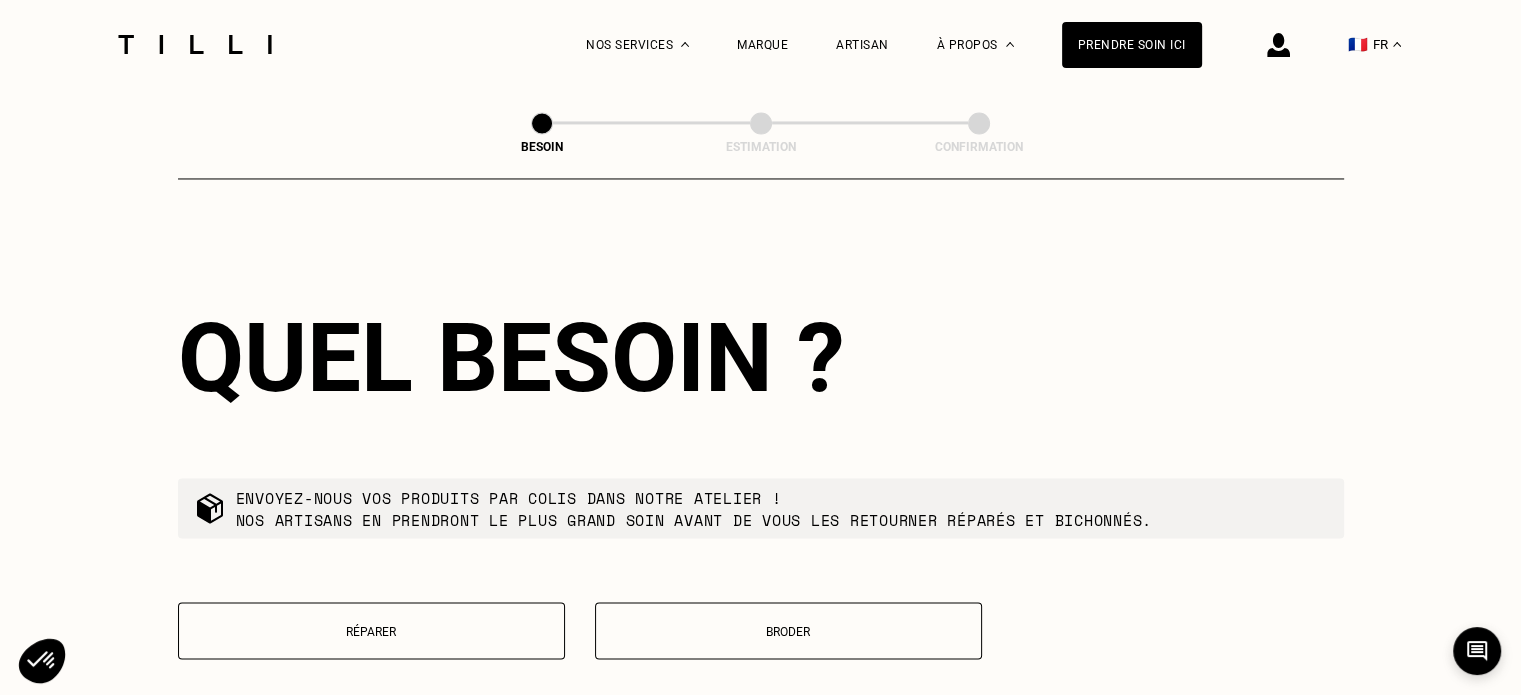 type on "75001" 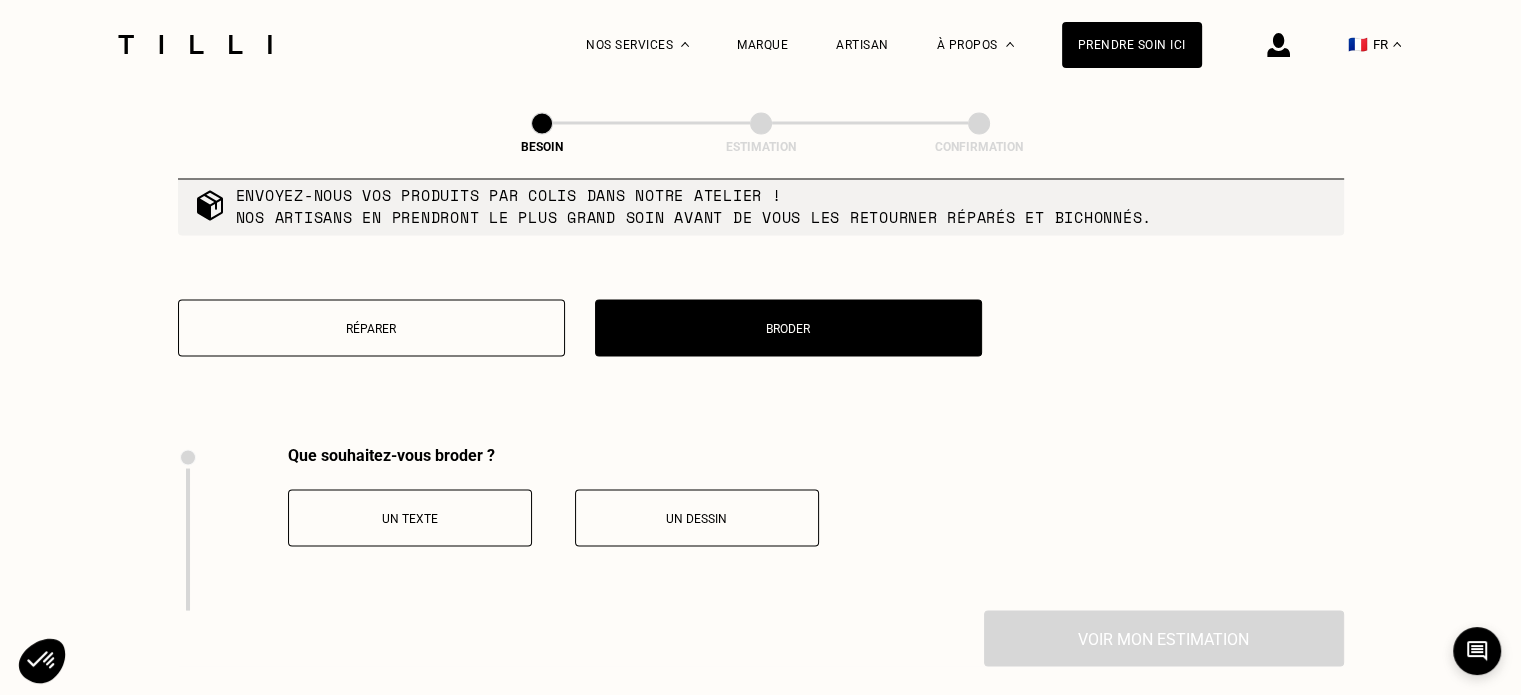 scroll, scrollTop: 3847, scrollLeft: 0, axis: vertical 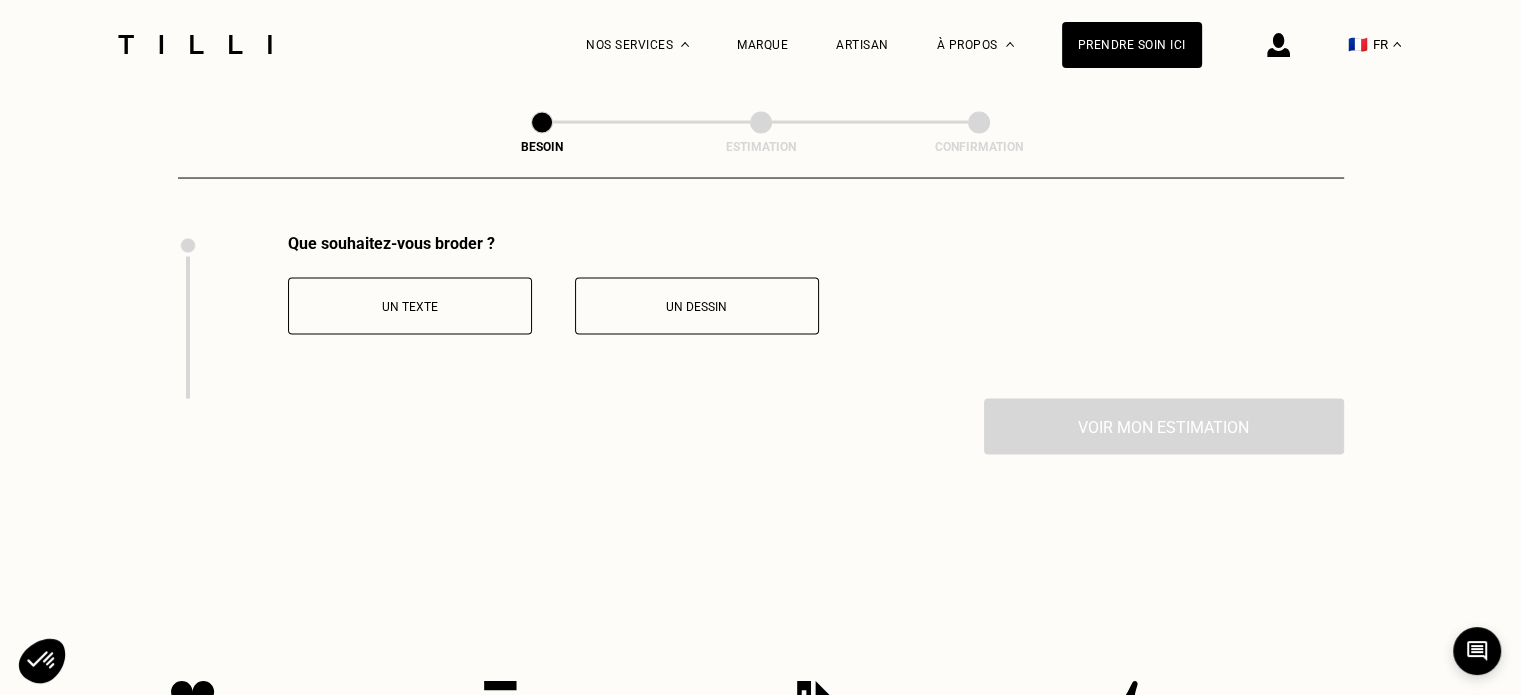 click on "Un texte" at bounding box center [410, 306] 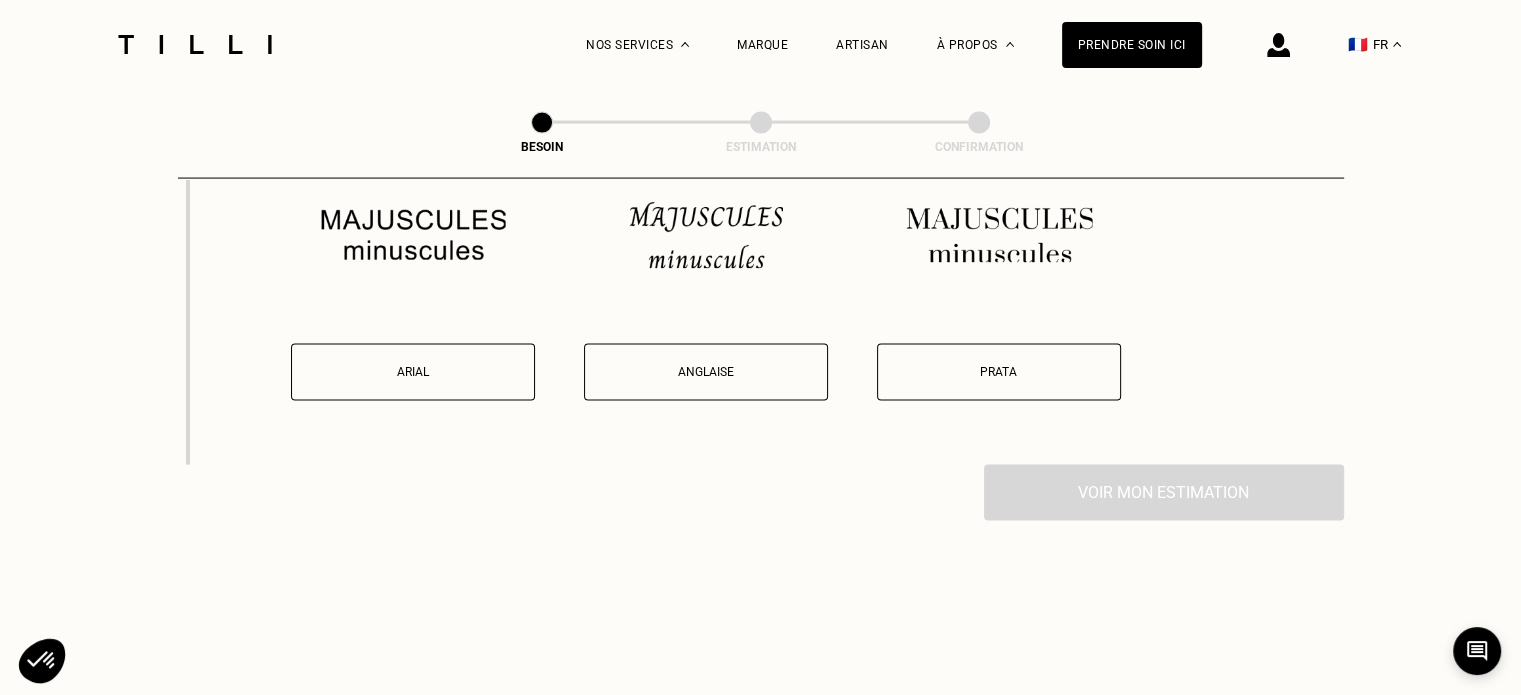 scroll, scrollTop: 4112, scrollLeft: 0, axis: vertical 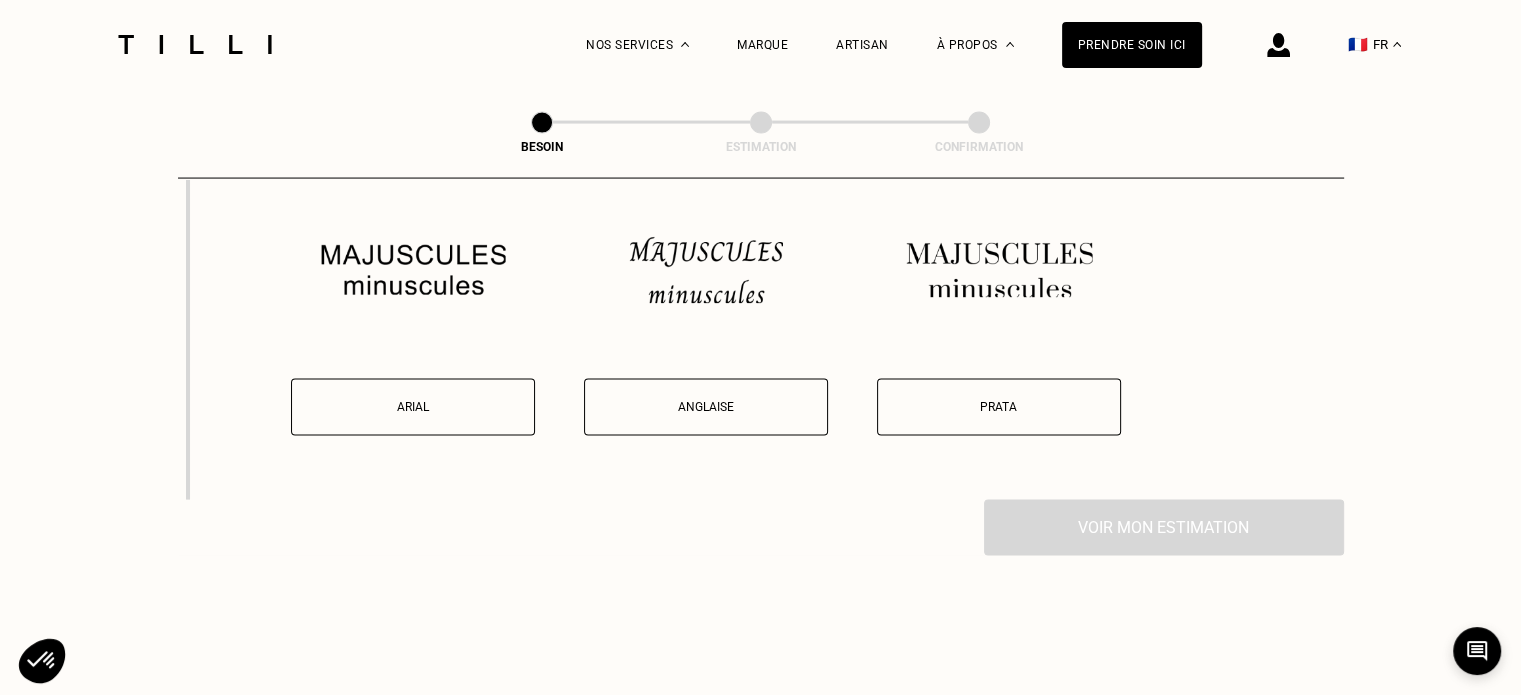 click on "Prata" at bounding box center (999, 407) 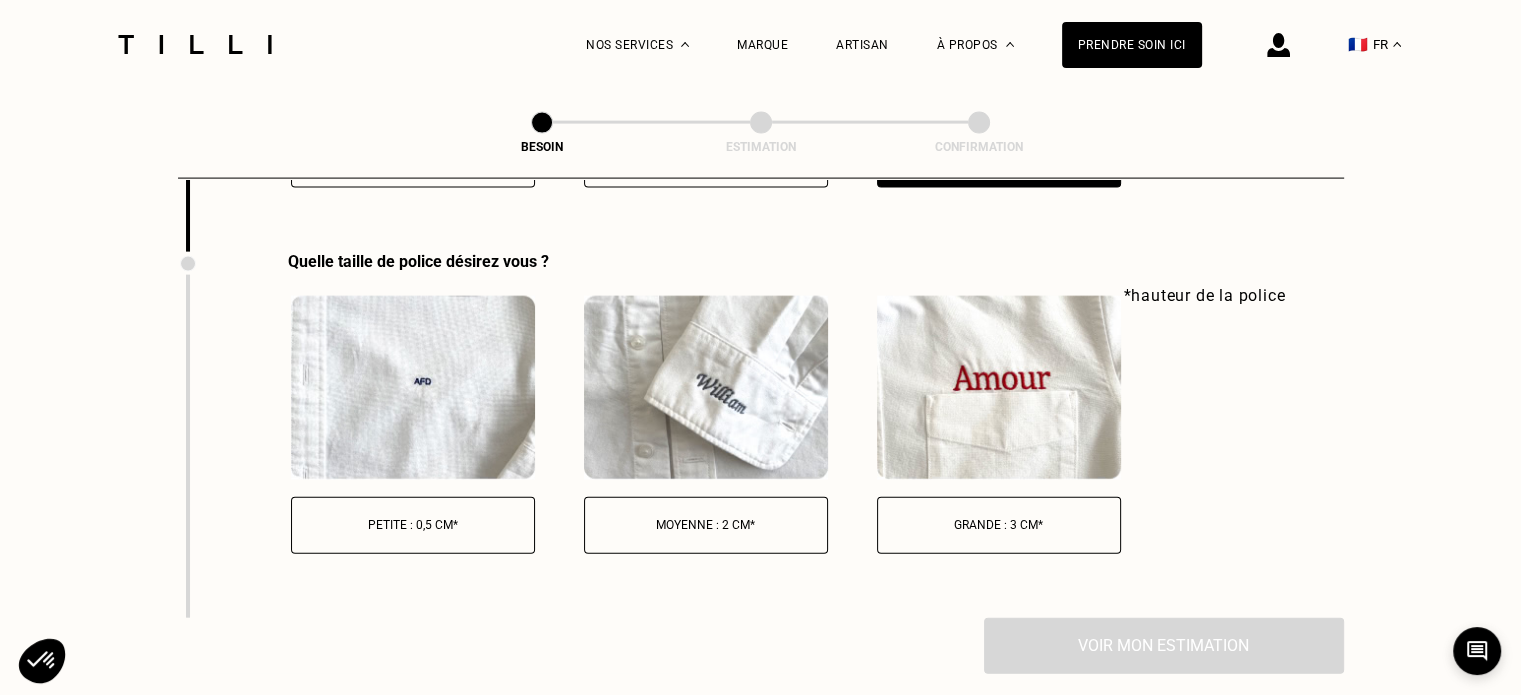 scroll, scrollTop: 4378, scrollLeft: 0, axis: vertical 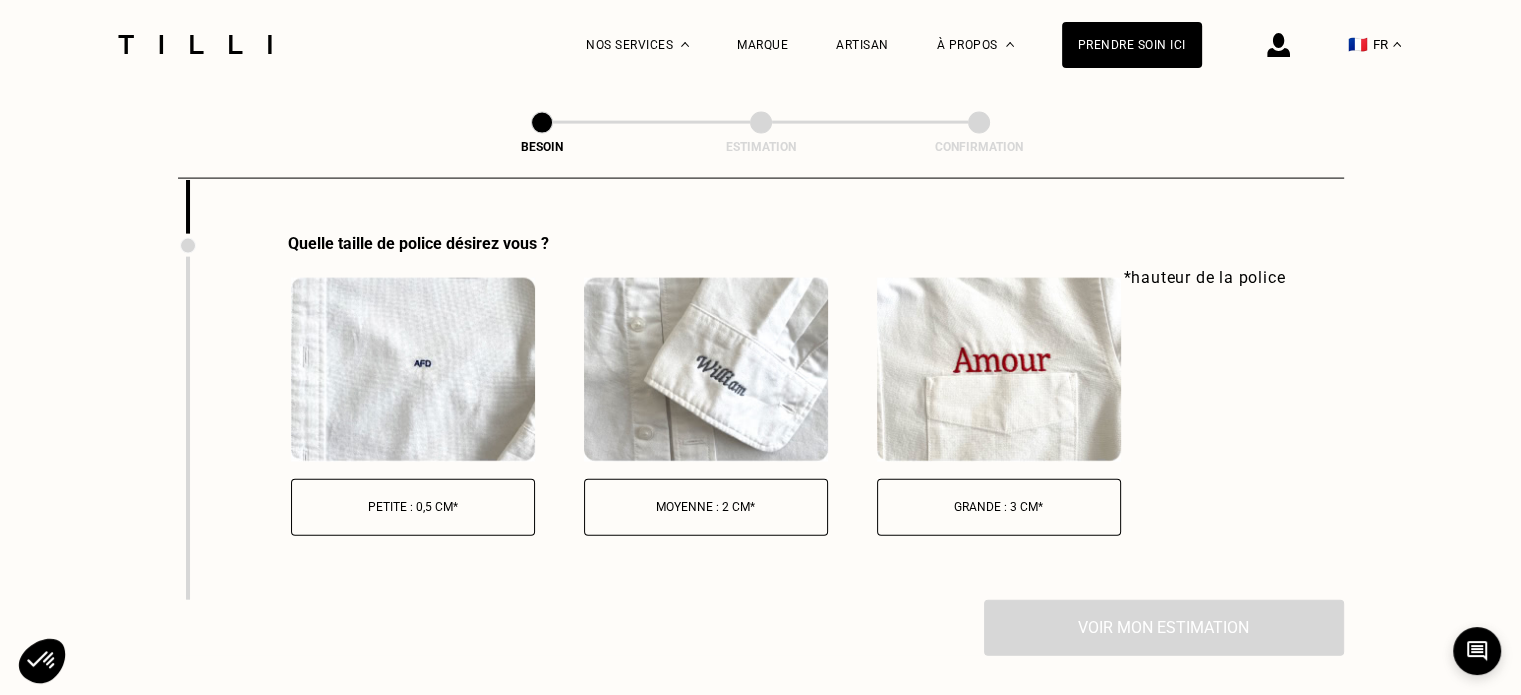 click on "Grande : 3 cm*" at bounding box center [999, 507] 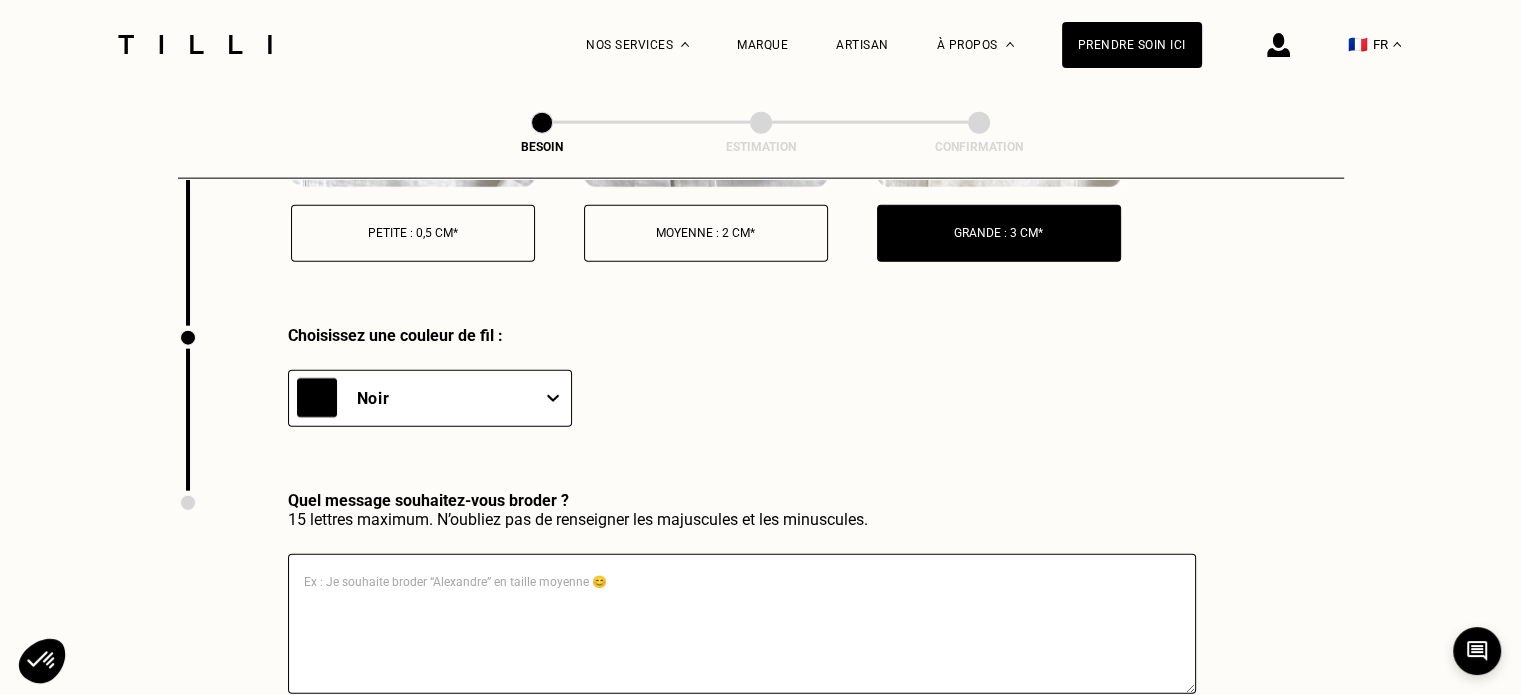 scroll, scrollTop: 4744, scrollLeft: 0, axis: vertical 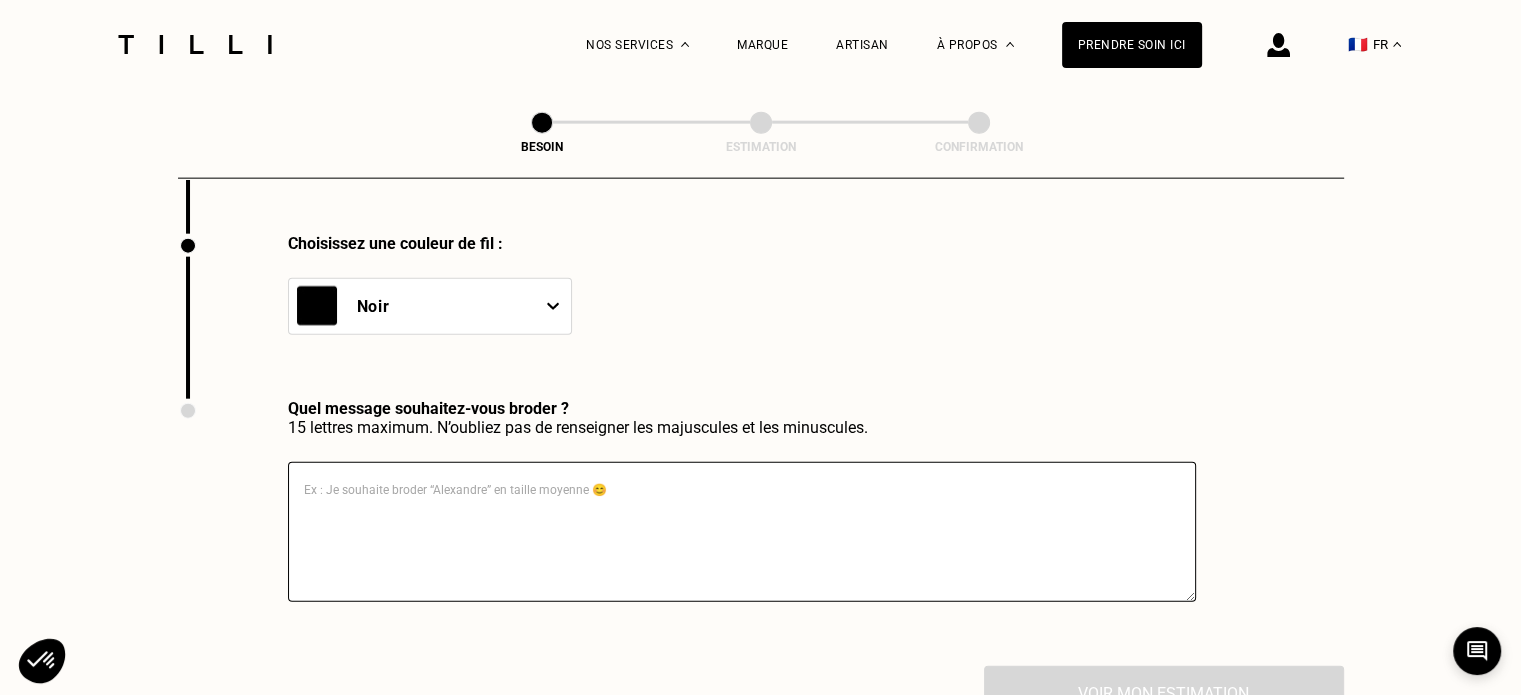 click on "Noir" at bounding box center (411, 306) 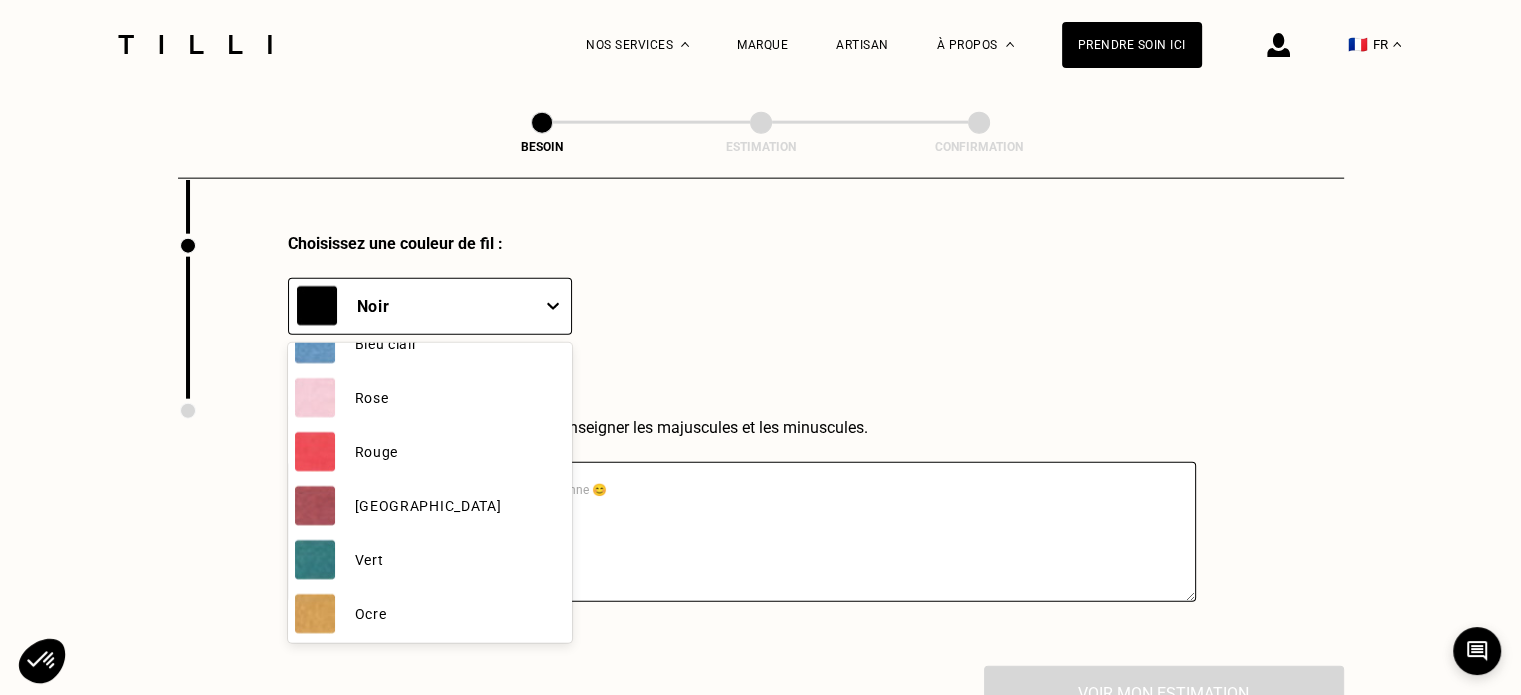 scroll, scrollTop: 356, scrollLeft: 0, axis: vertical 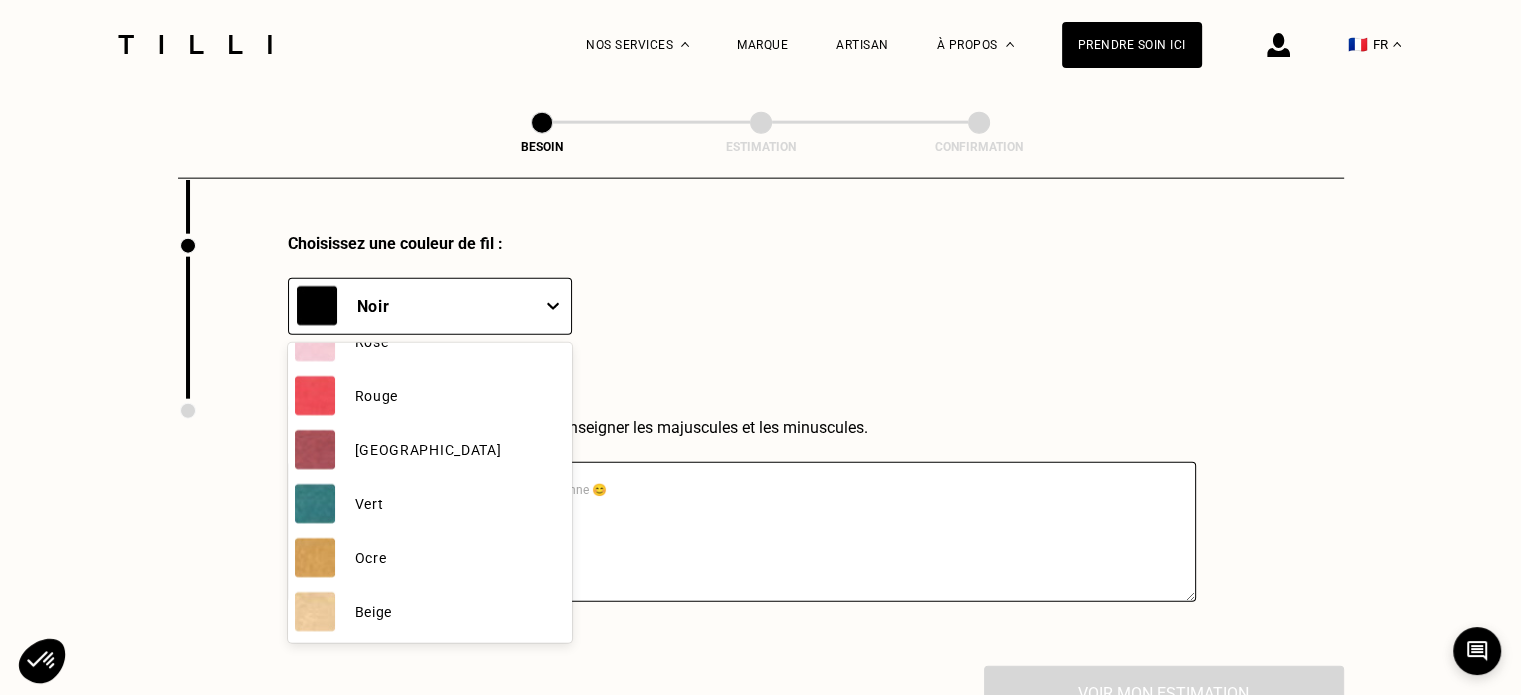 click on "Ocre" at bounding box center (430, 558) 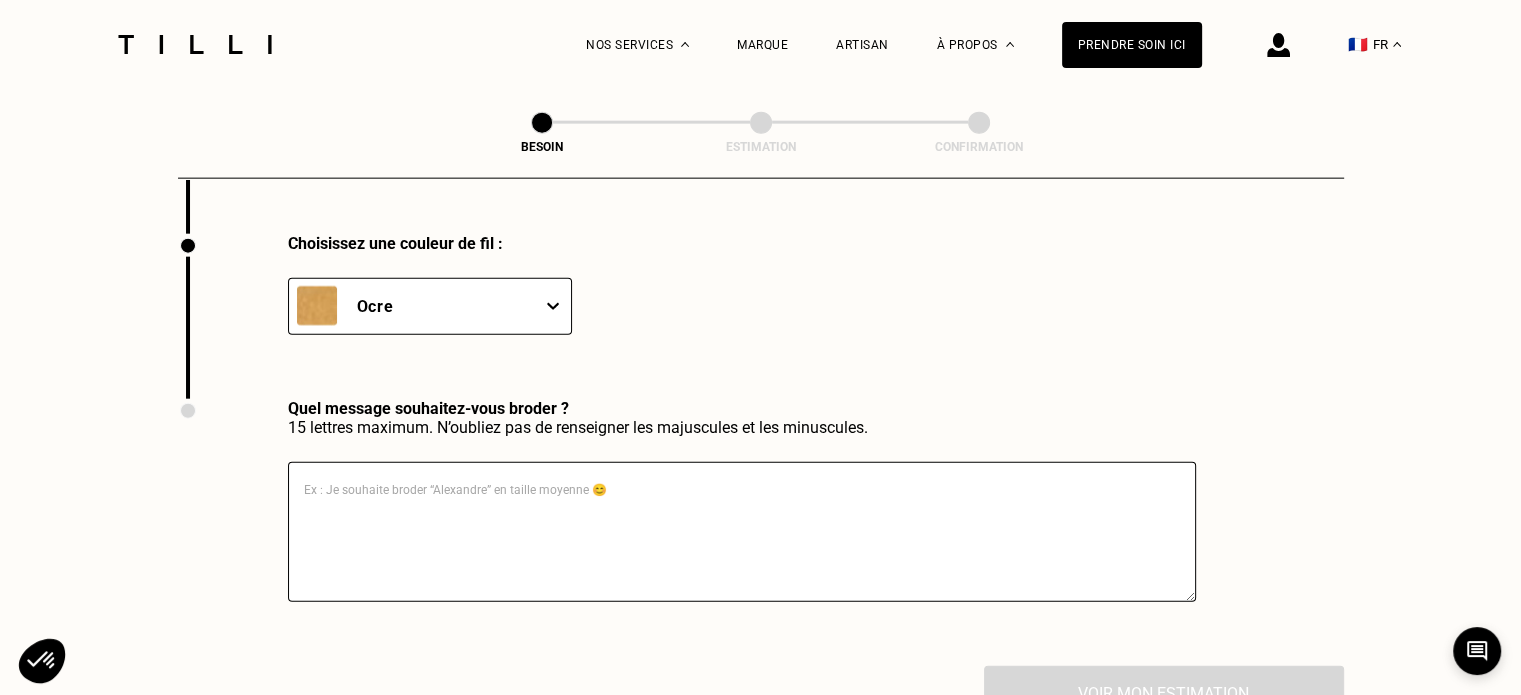 click at bounding box center [742, 532] 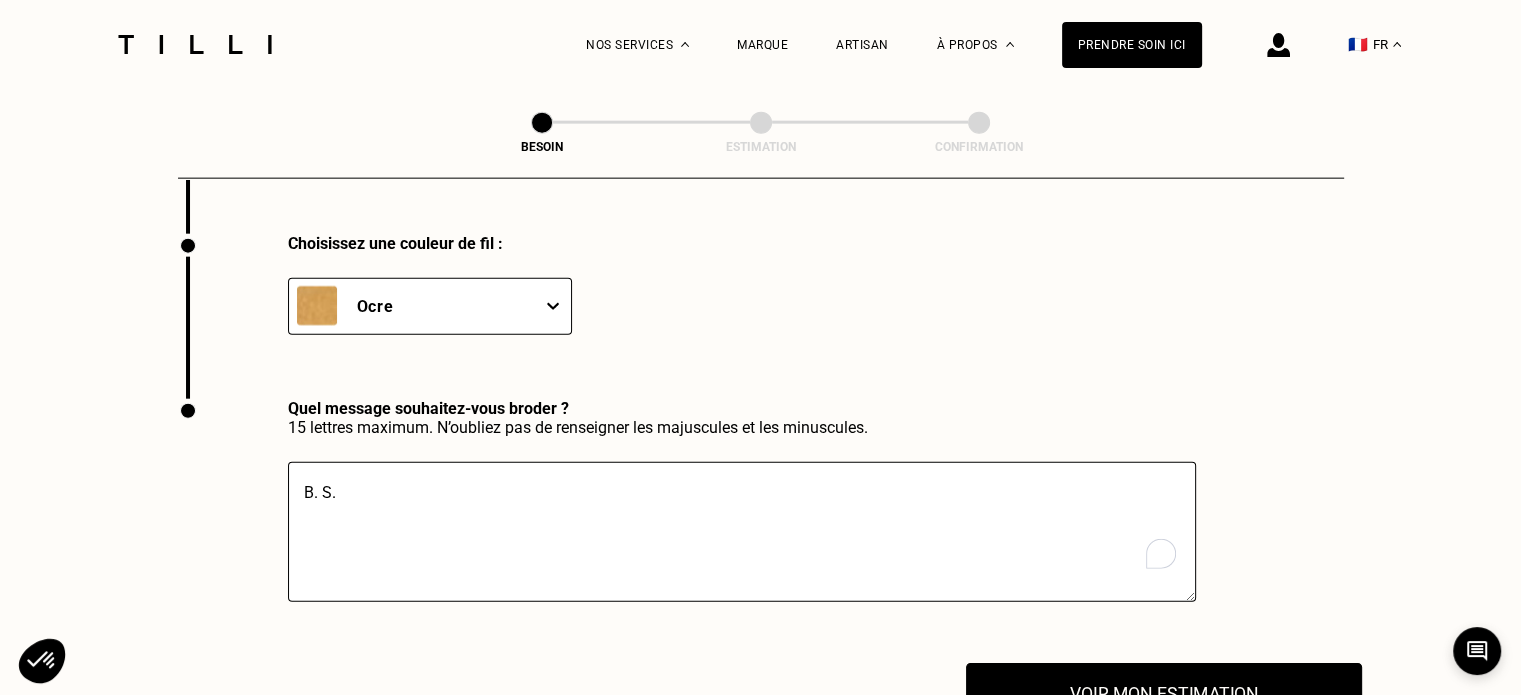 type on "B. S." 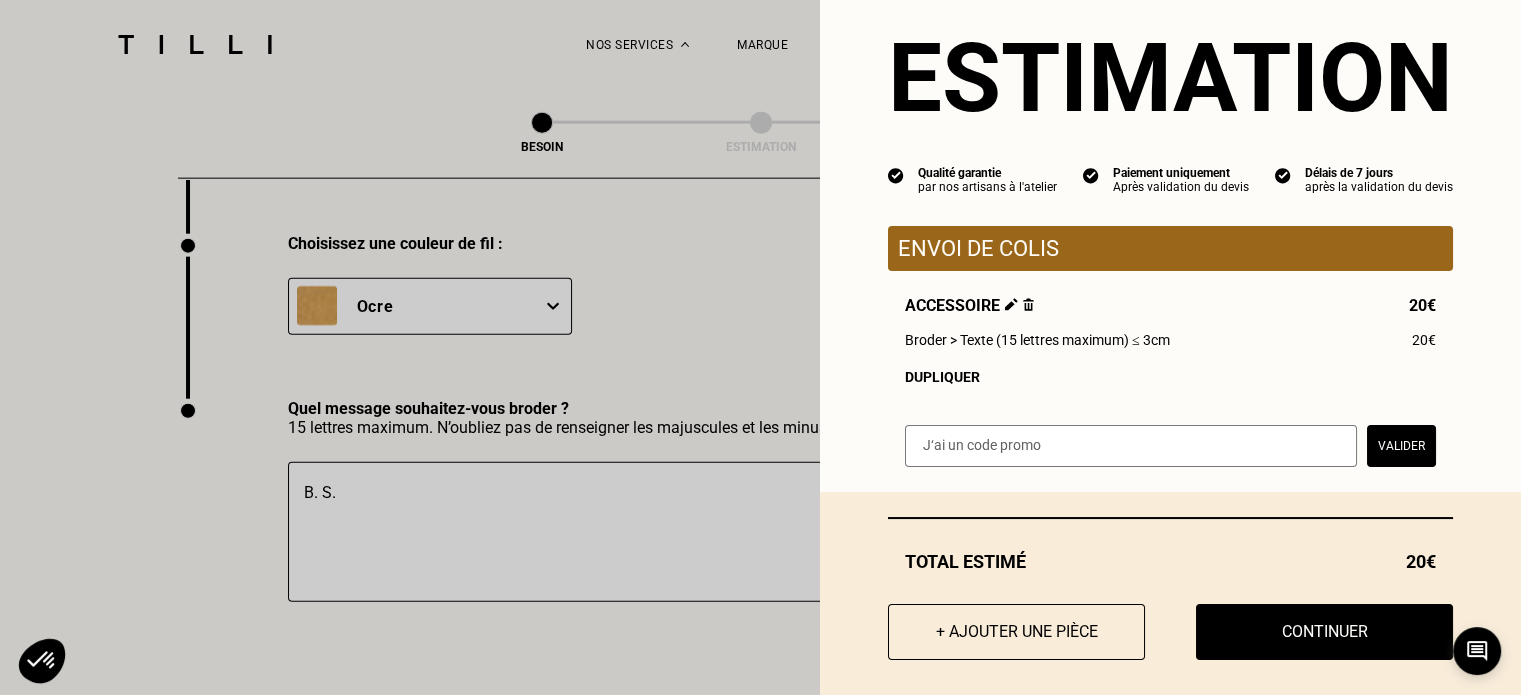 scroll, scrollTop: 62, scrollLeft: 0, axis: vertical 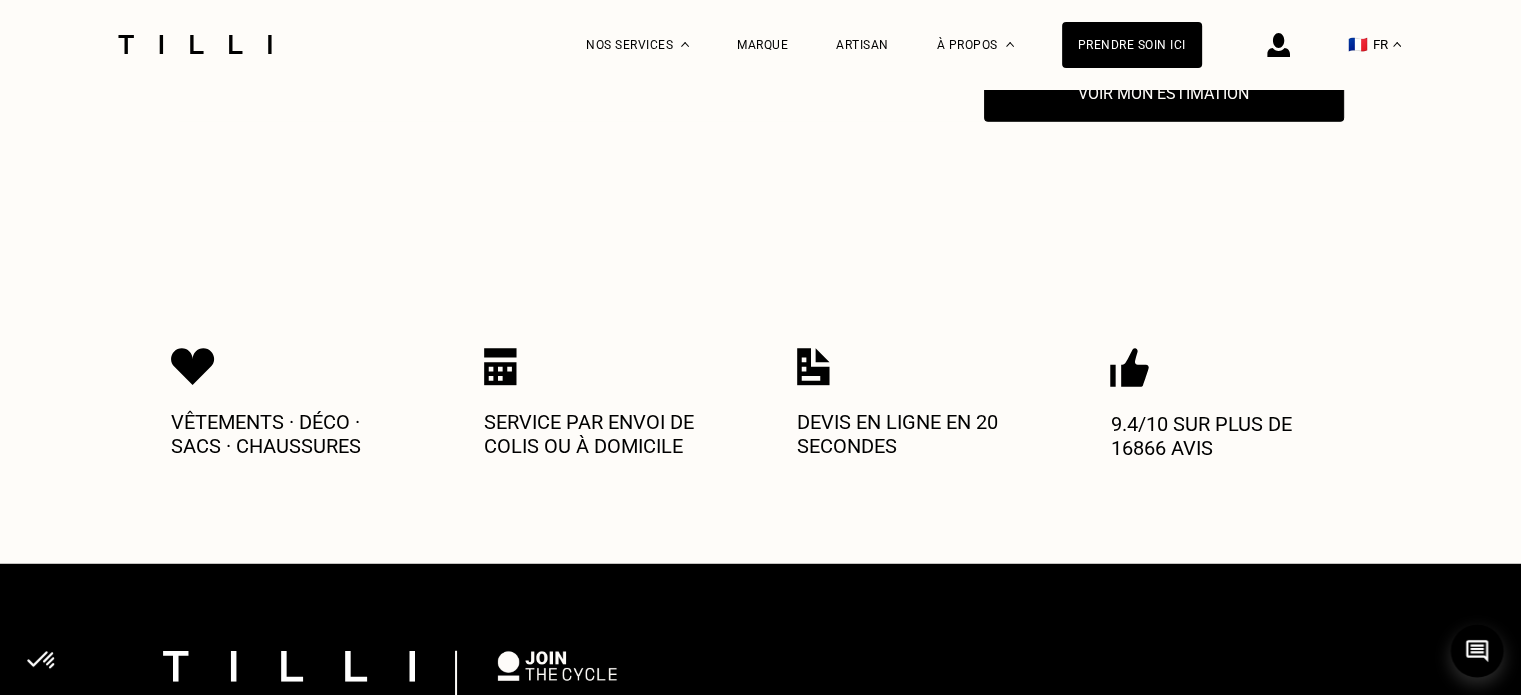 click 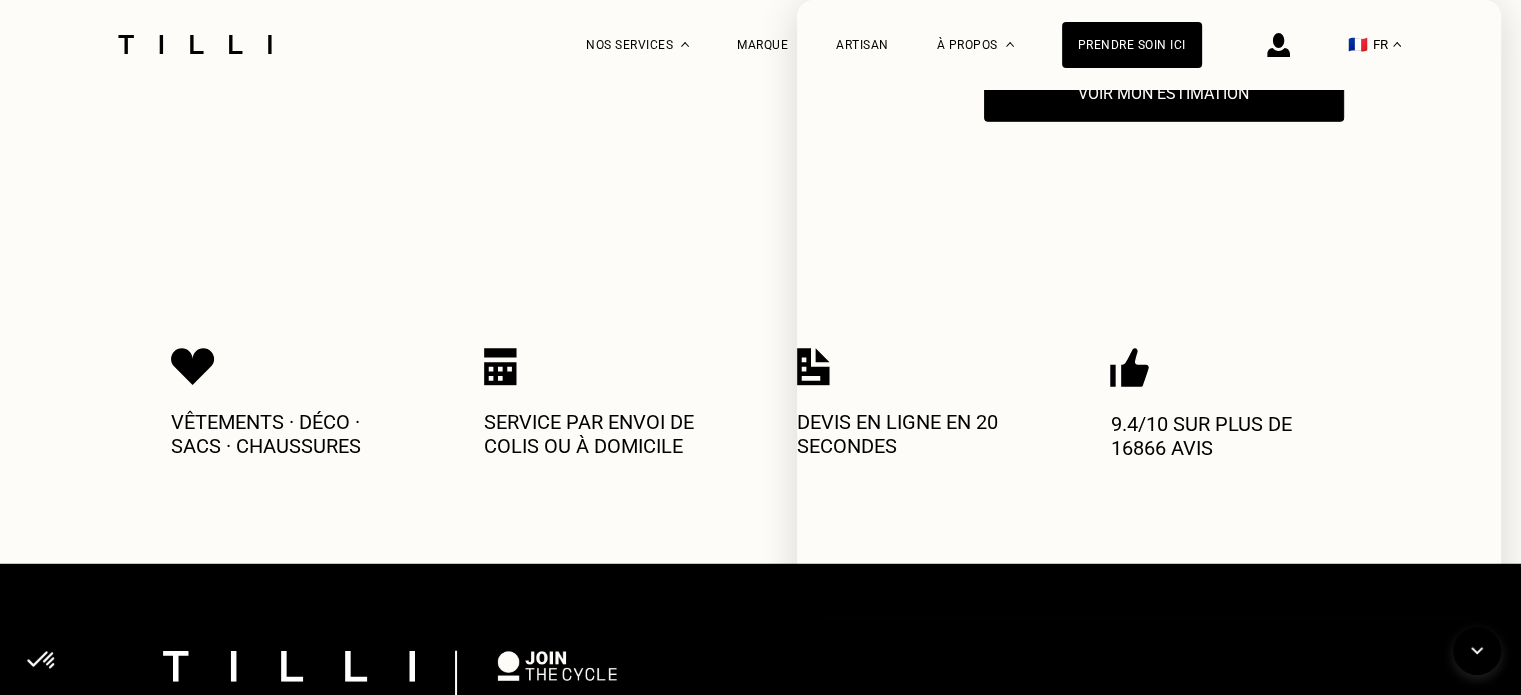 click on "Vêtements · Déco · Sacs · Chaussures Service par envoi de colis ou à domicile Devis en ligne en 20 secondes 9.4/10 sur plus de 16866 avis" at bounding box center [761, 403] 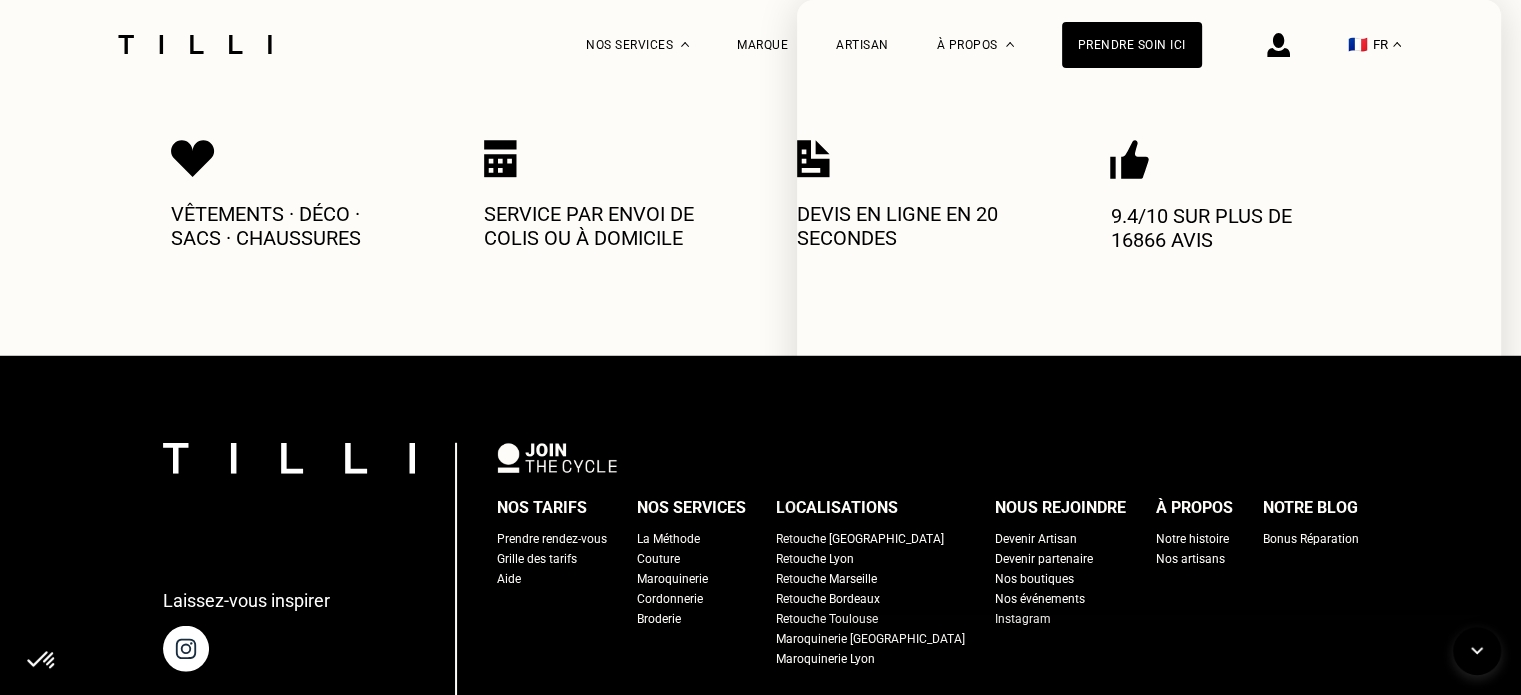 scroll, scrollTop: 5744, scrollLeft: 0, axis: vertical 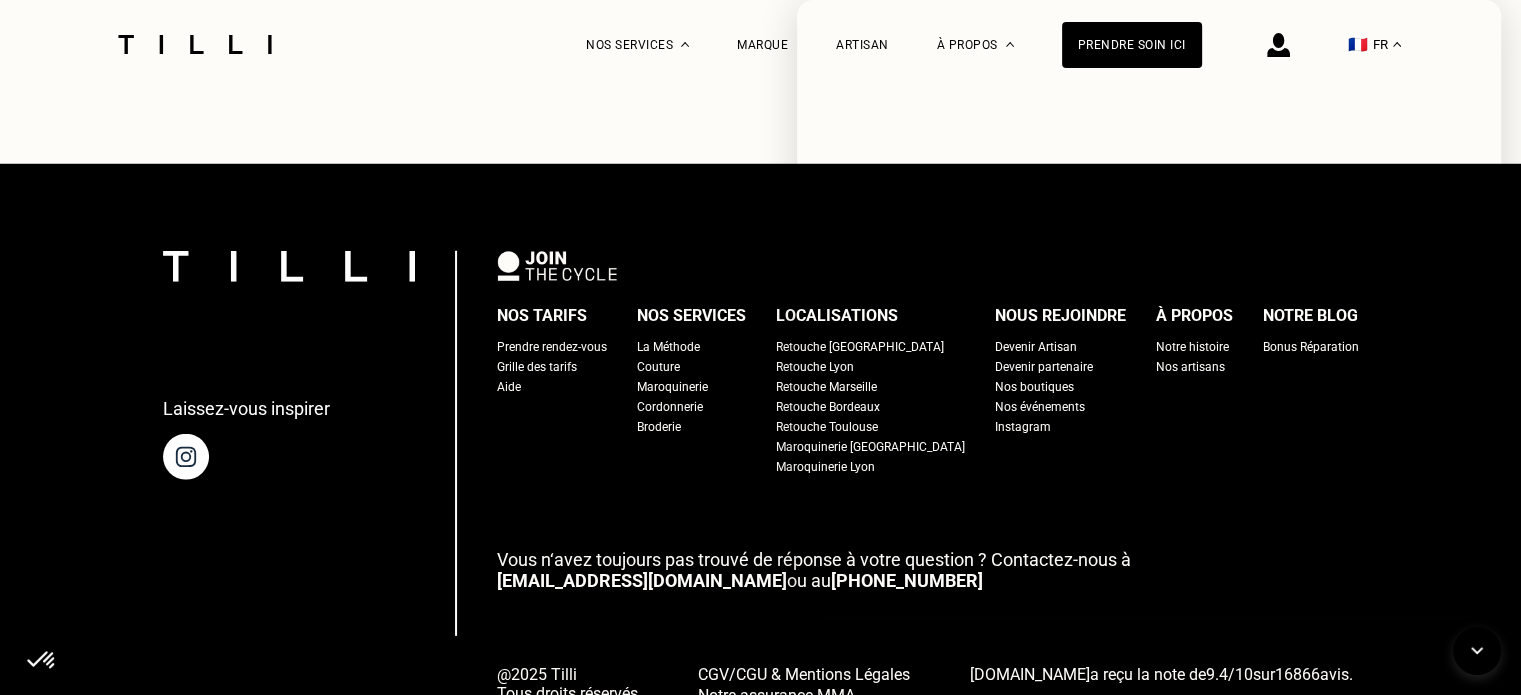 click on "Nos tarifs Prendre rendez-vous Grille des tarifs Aide Nos services La Méthode Couture Maroquinerie Cordonnerie Broderie Localisations Retouche Paris Retouche Lyon Retouche Marseille Retouche Bordeaux Retouche Toulouse Maroquinerie Paris Maroquinerie Lyon Nous rejoindre Devenir Artisan Devenir partenaire Nos boutiques Nos événements Instagram À propos Notre histoire Nos artisans Notre blog Bonus Réparation Vous n‘avez toujours pas trouvé de réponse à votre question ? Contactez-nous à  contact@tilli.fr  ou au  01.84.80.05.39 @2025 Tilli Tous droits réservés CGV/CGU & Mentions Légales Notre assurance MMA Politique de confidentialité Tilli.fr  a reçu la note de  9.4  /  10  sur  16866  avis." at bounding box center [928, 488] 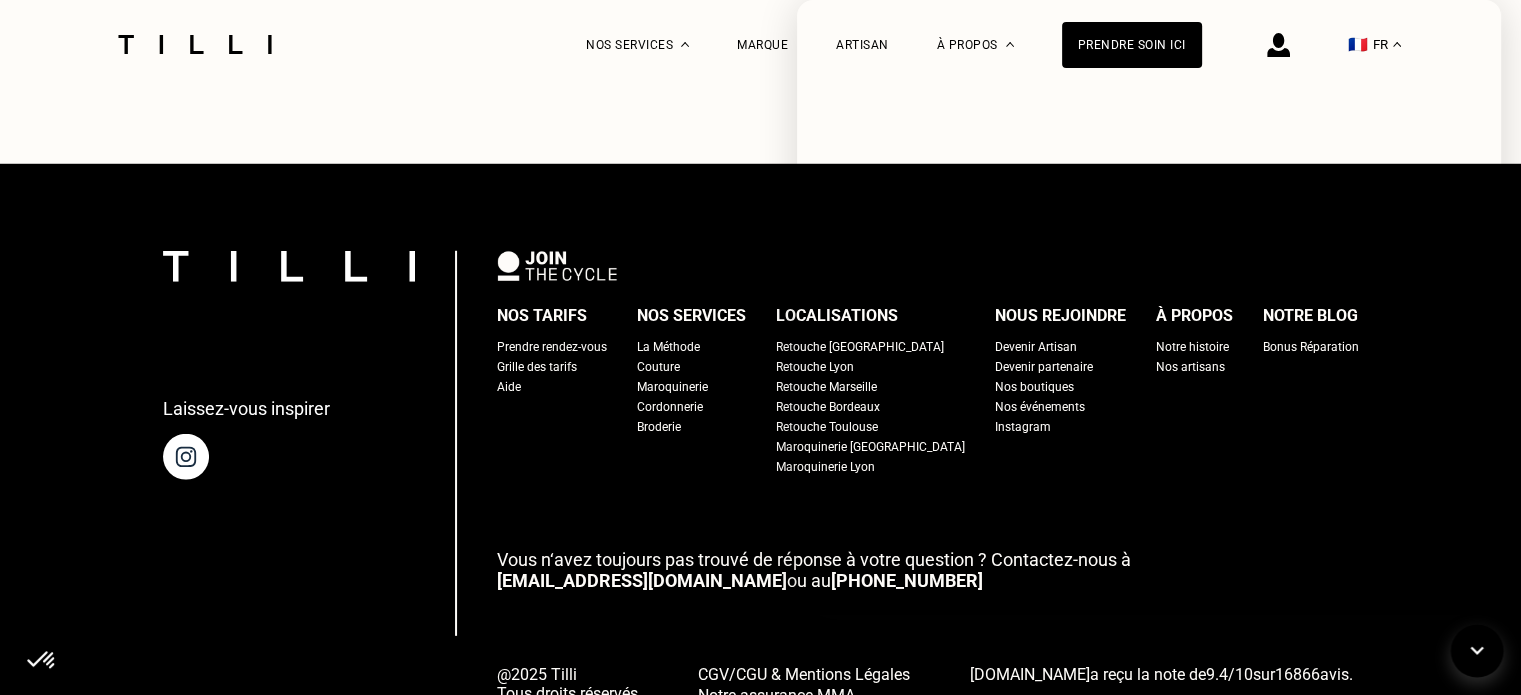 click 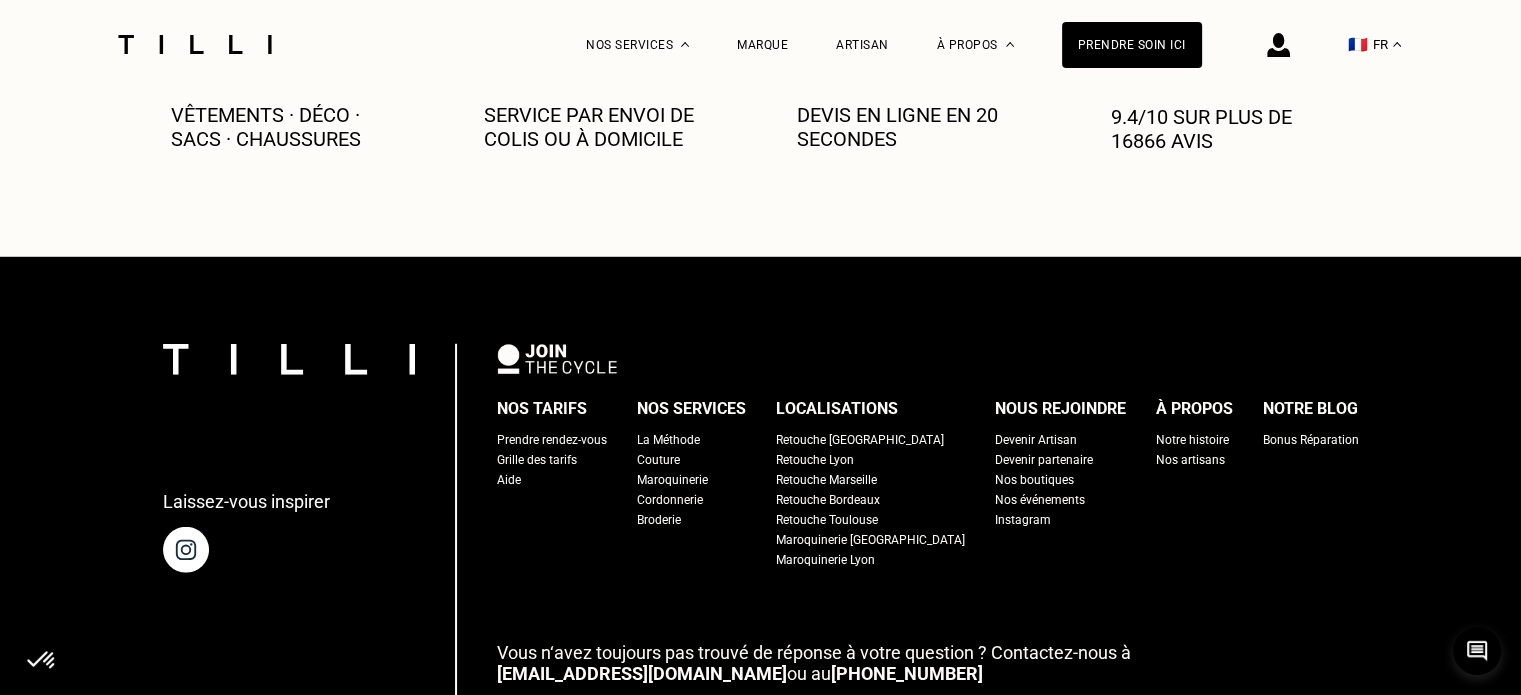 scroll, scrollTop: 5644, scrollLeft: 0, axis: vertical 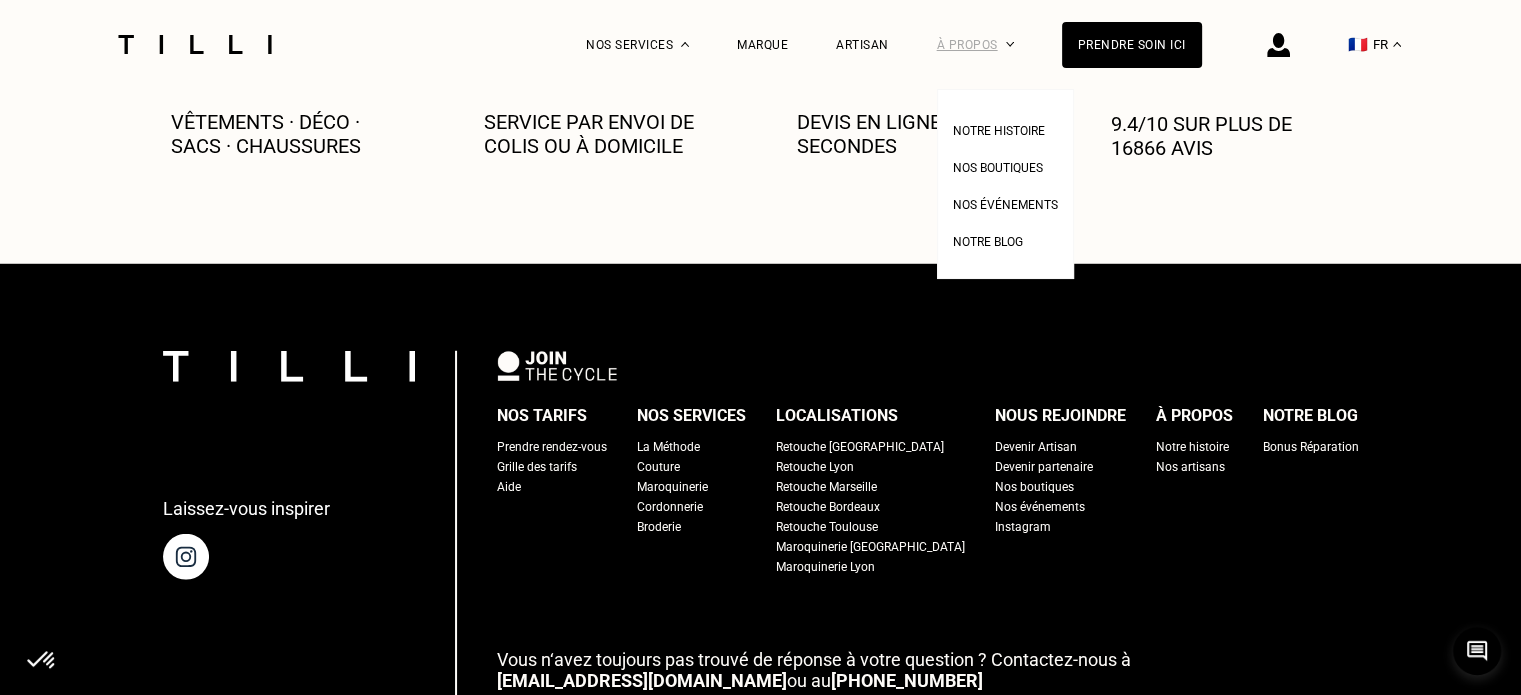 click on "À propos" at bounding box center [975, 44] 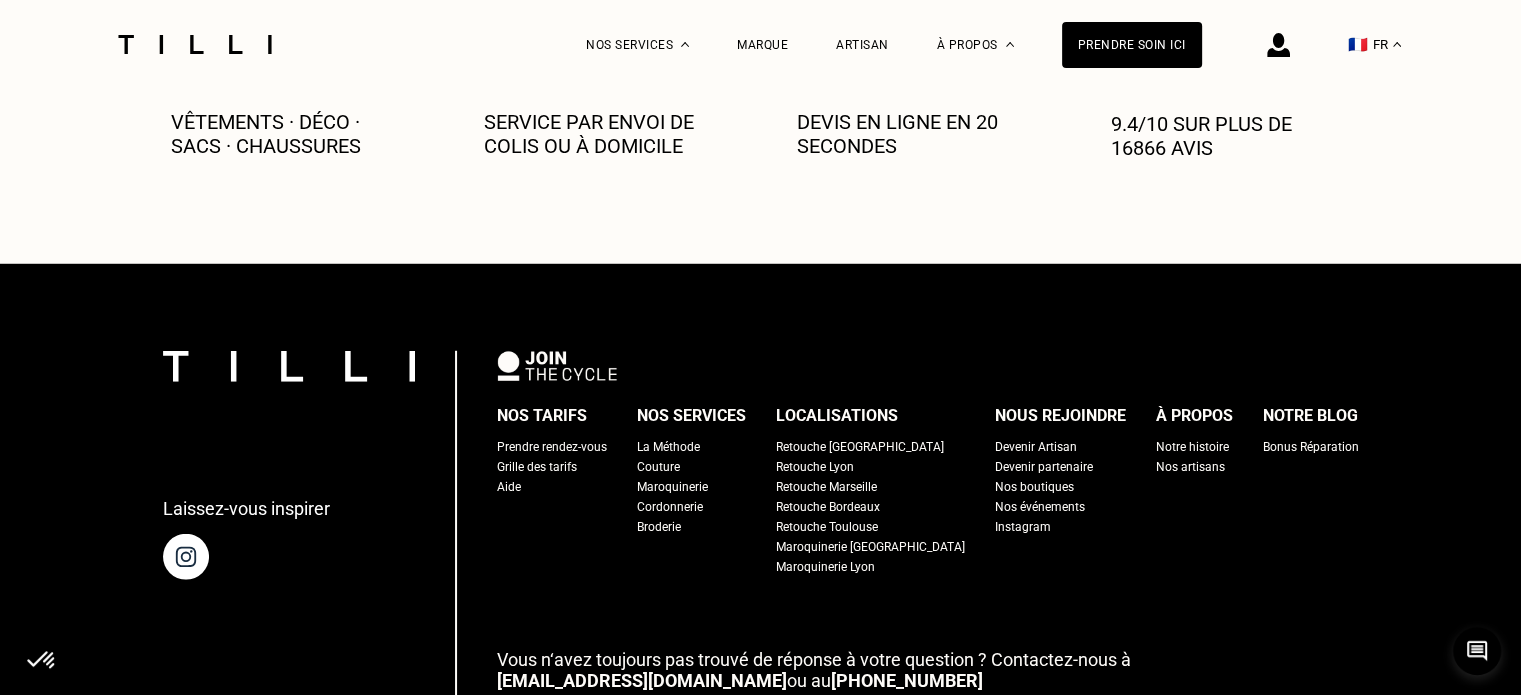 click on "Broderie" at bounding box center [659, 527] 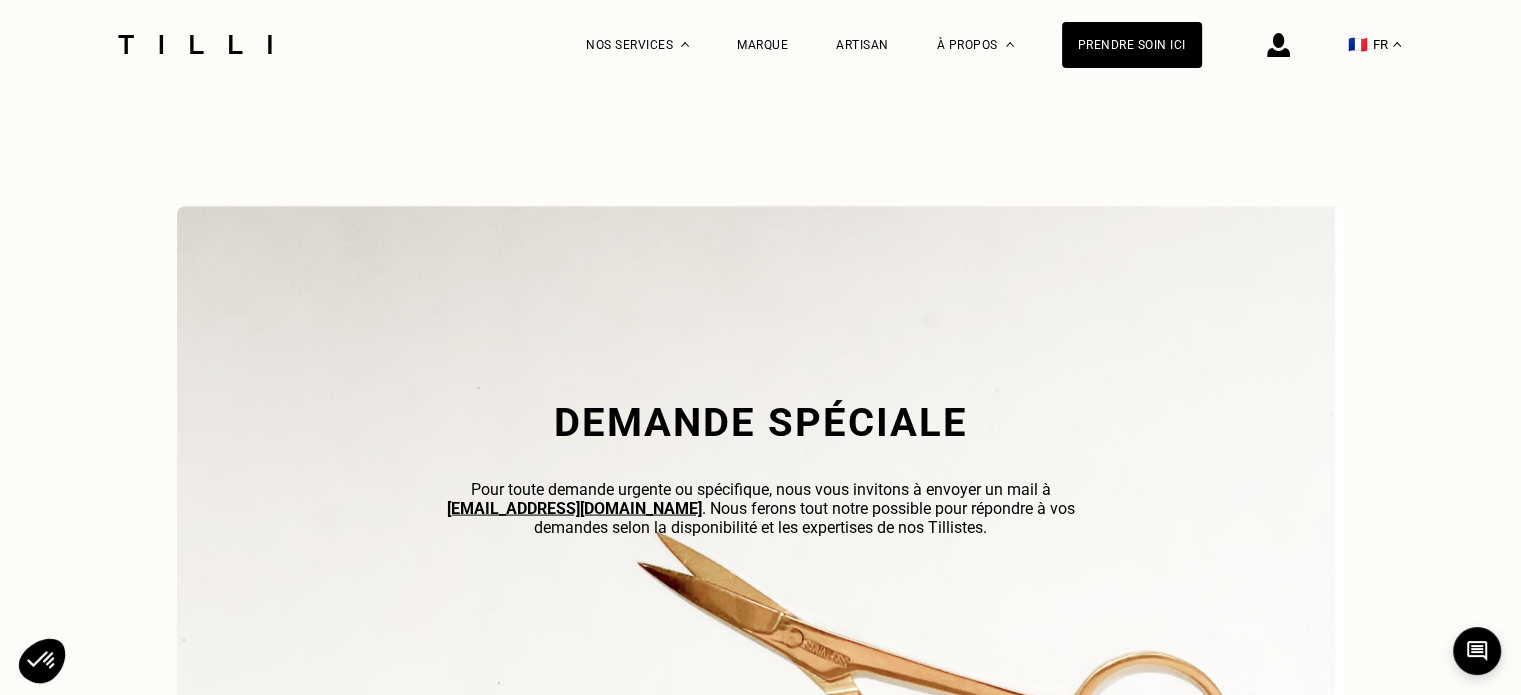 scroll, scrollTop: 5900, scrollLeft: 0, axis: vertical 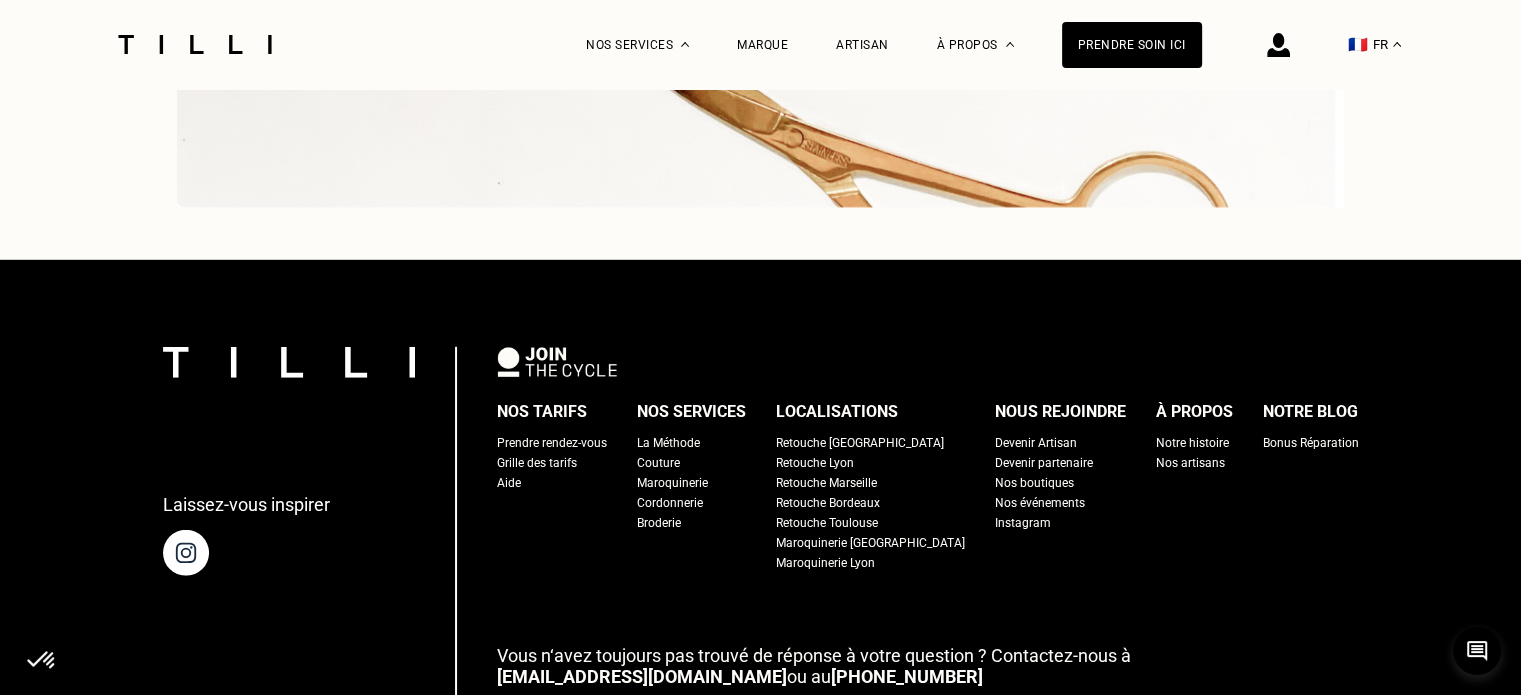 click on "Prendre rendez-vous" at bounding box center (552, 443) 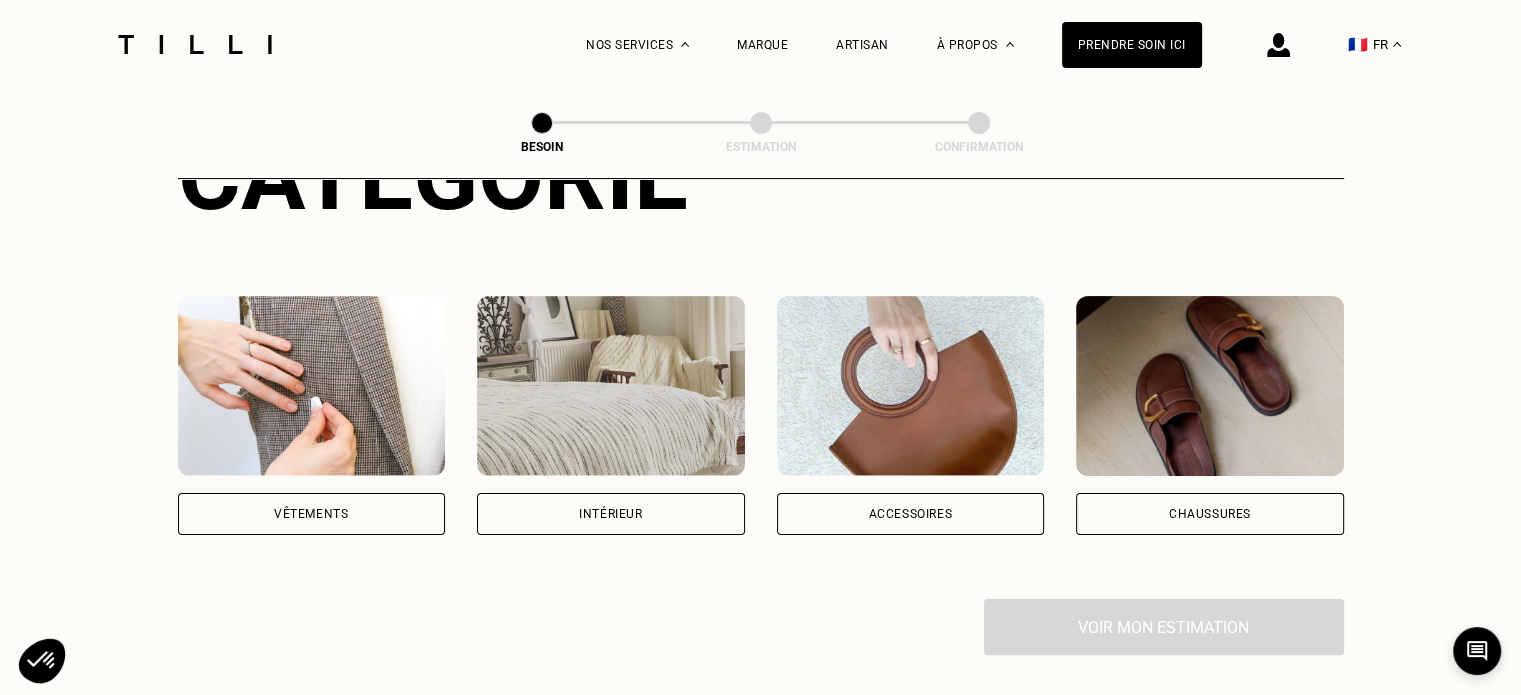 scroll, scrollTop: 400, scrollLeft: 0, axis: vertical 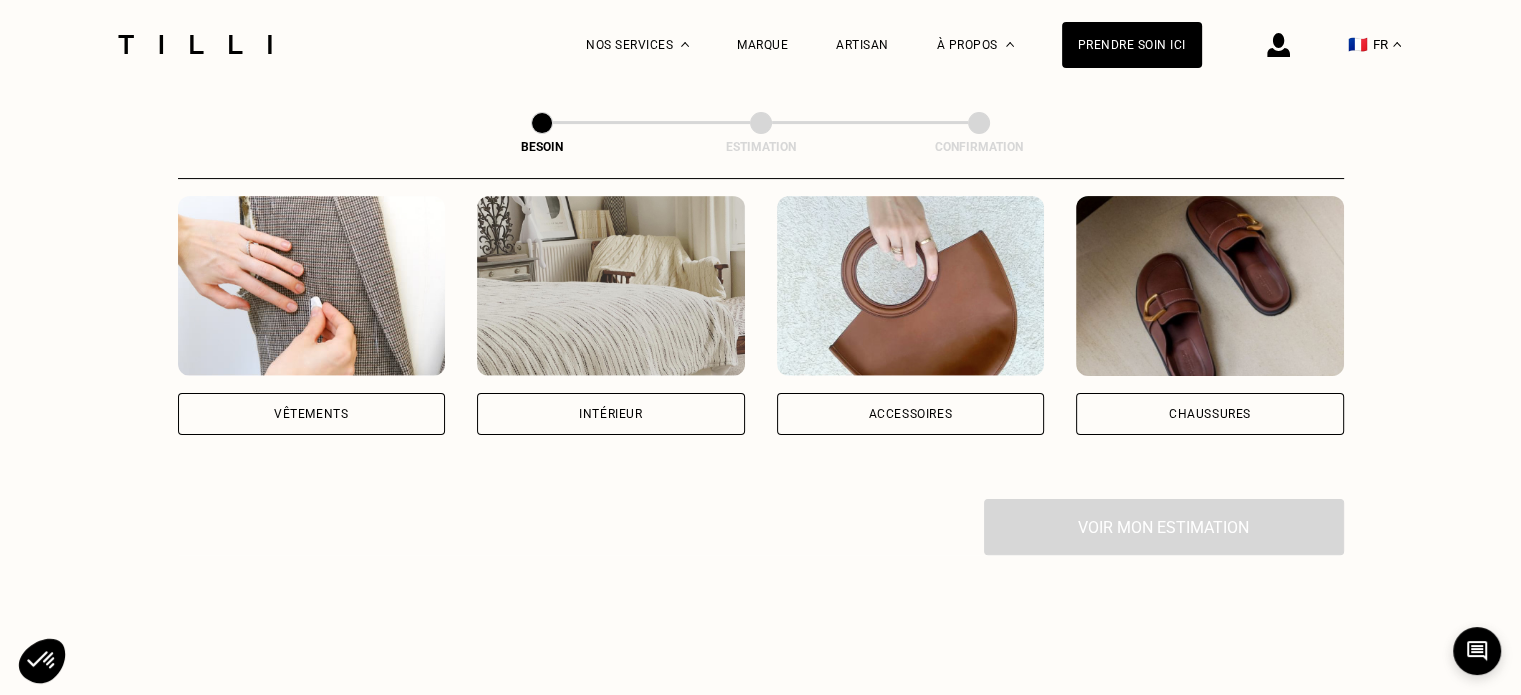 click at bounding box center (1278, 44) 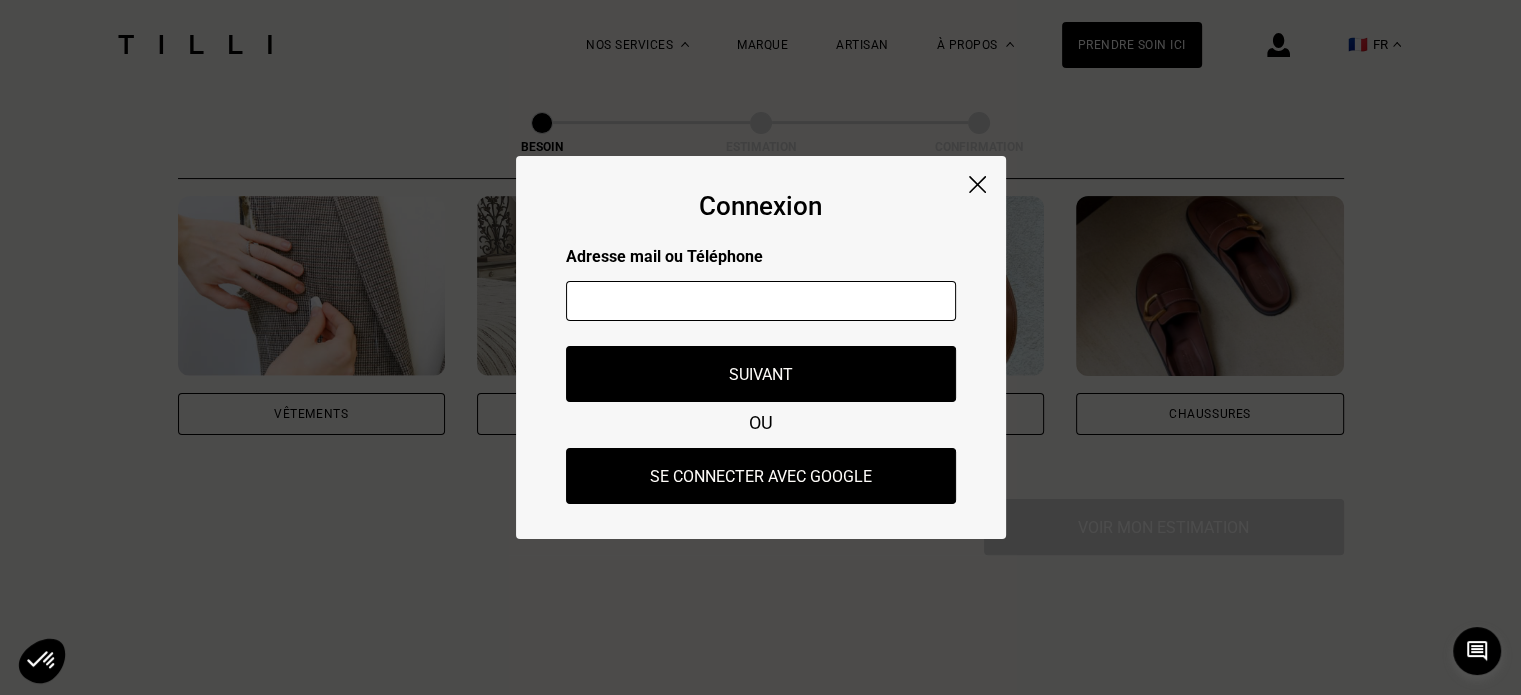click at bounding box center [977, 184] 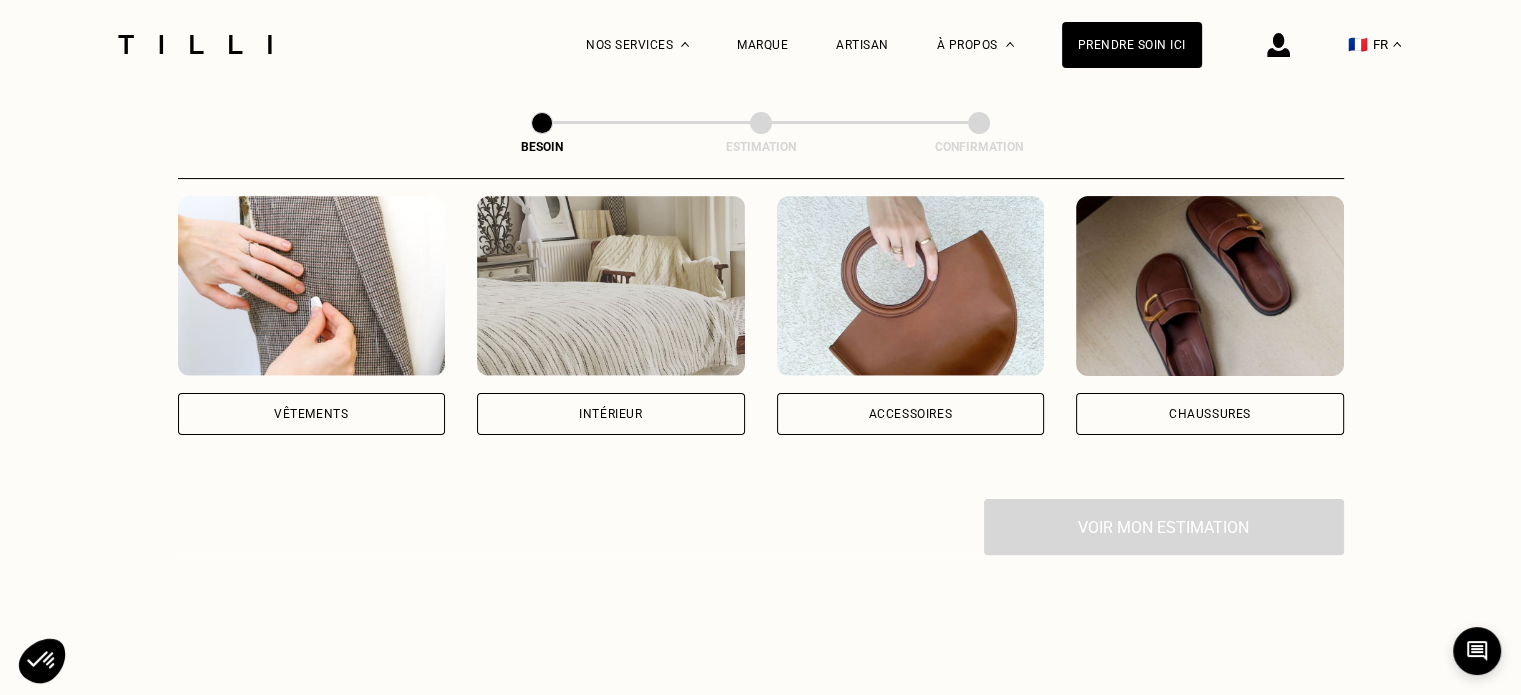 click on "🇫🇷   FR" at bounding box center [1374, 44] 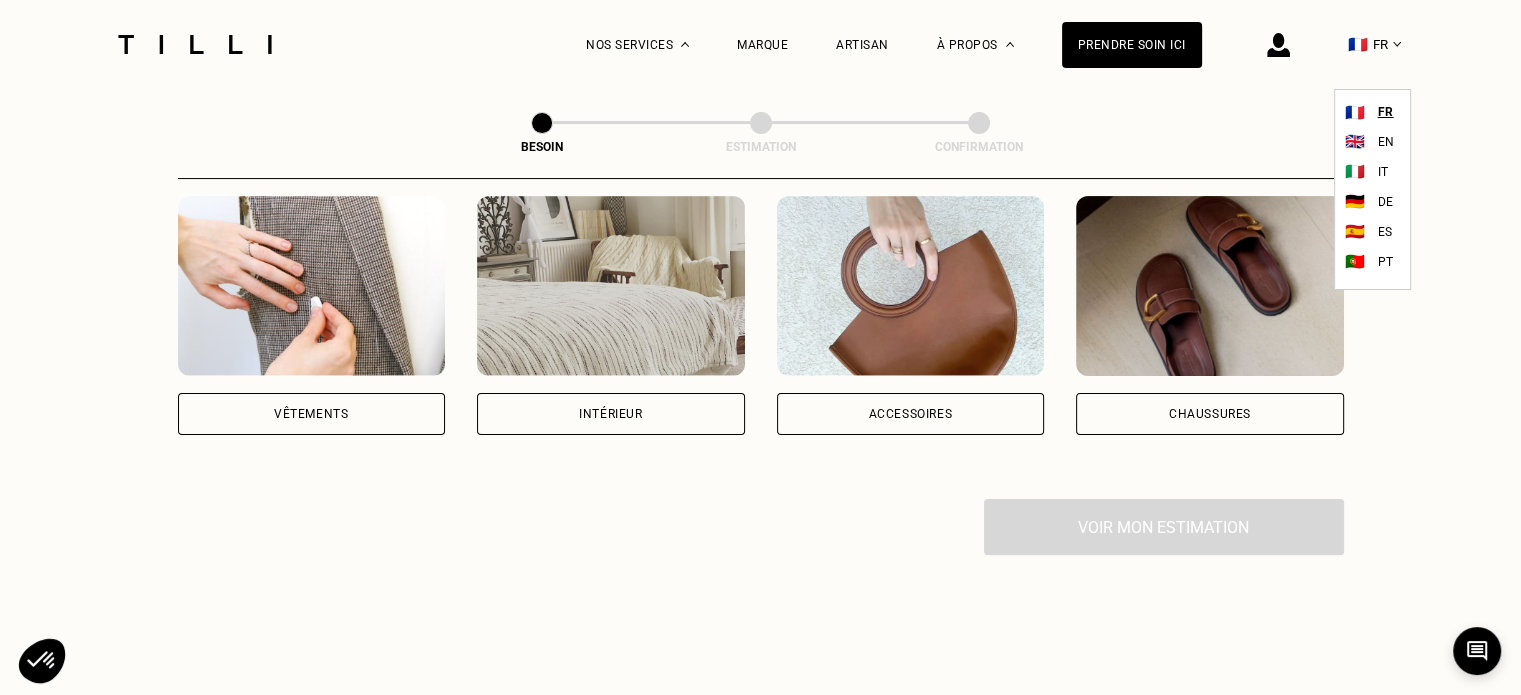 click on "🇫🇷   FR" at bounding box center (1374, 44) 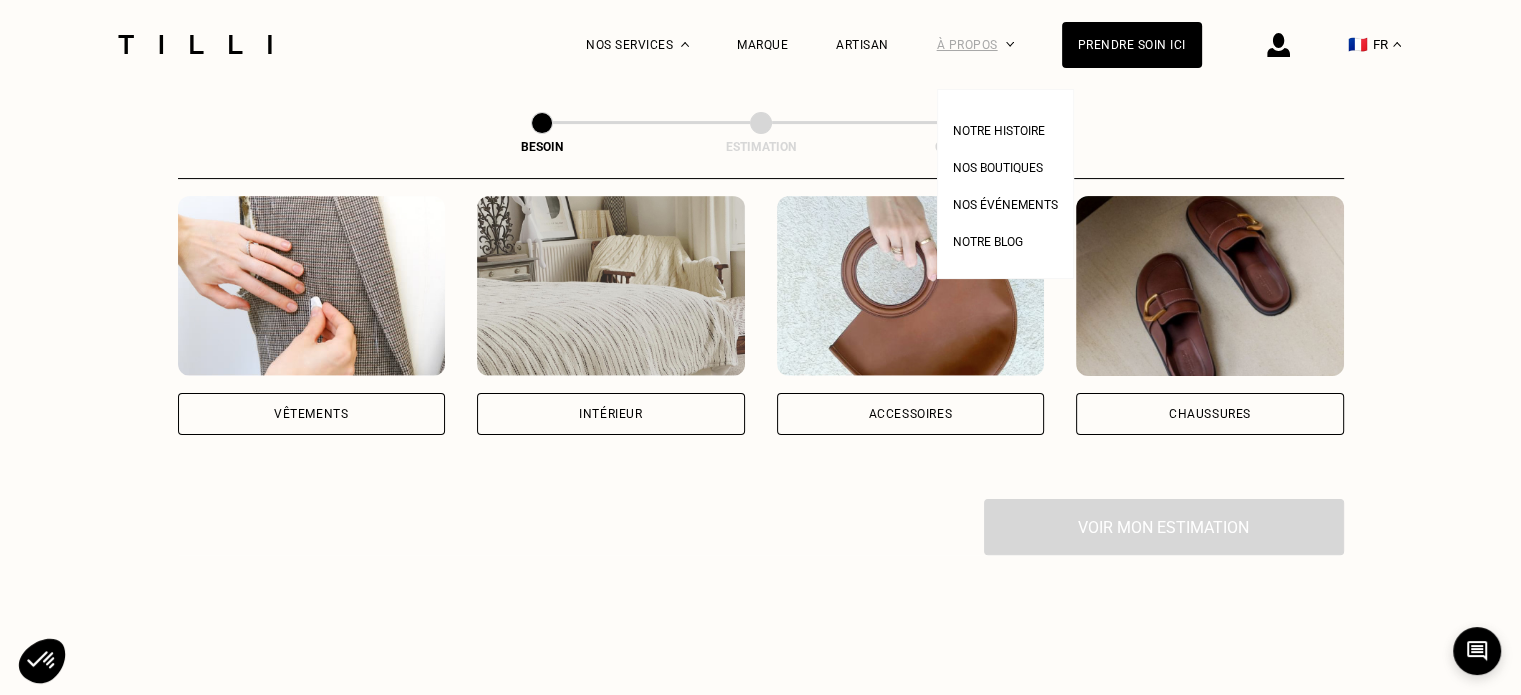 click on "À propos" at bounding box center [975, 44] 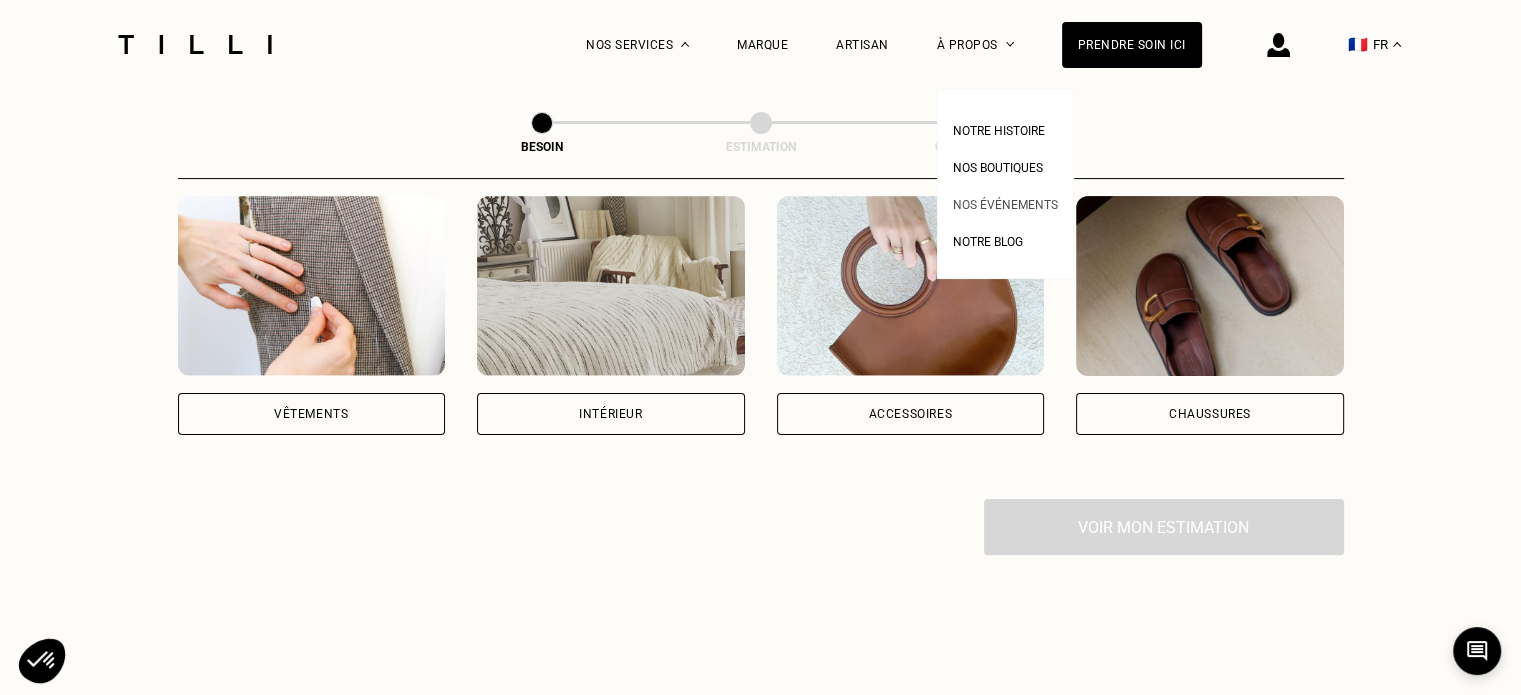click on "Nos événements" at bounding box center (1005, 205) 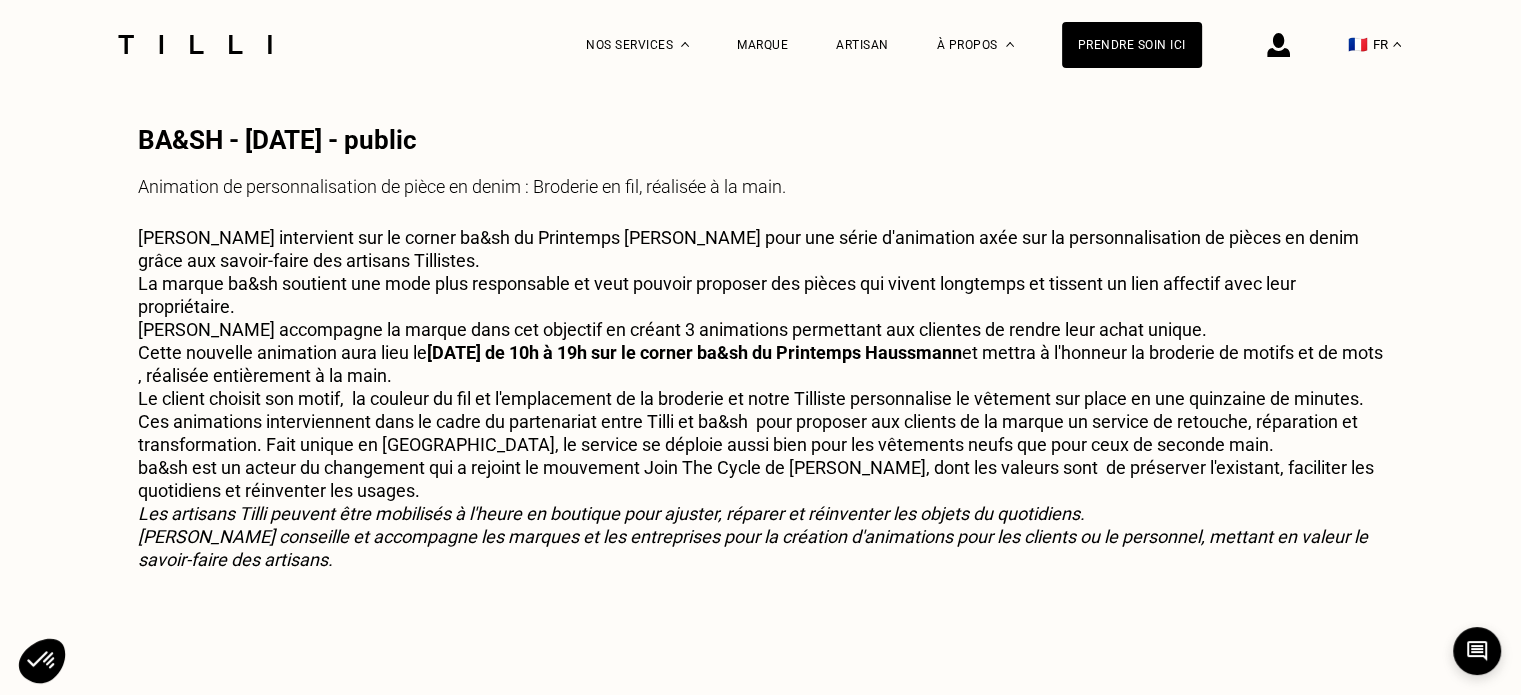 scroll, scrollTop: 0, scrollLeft: 0, axis: both 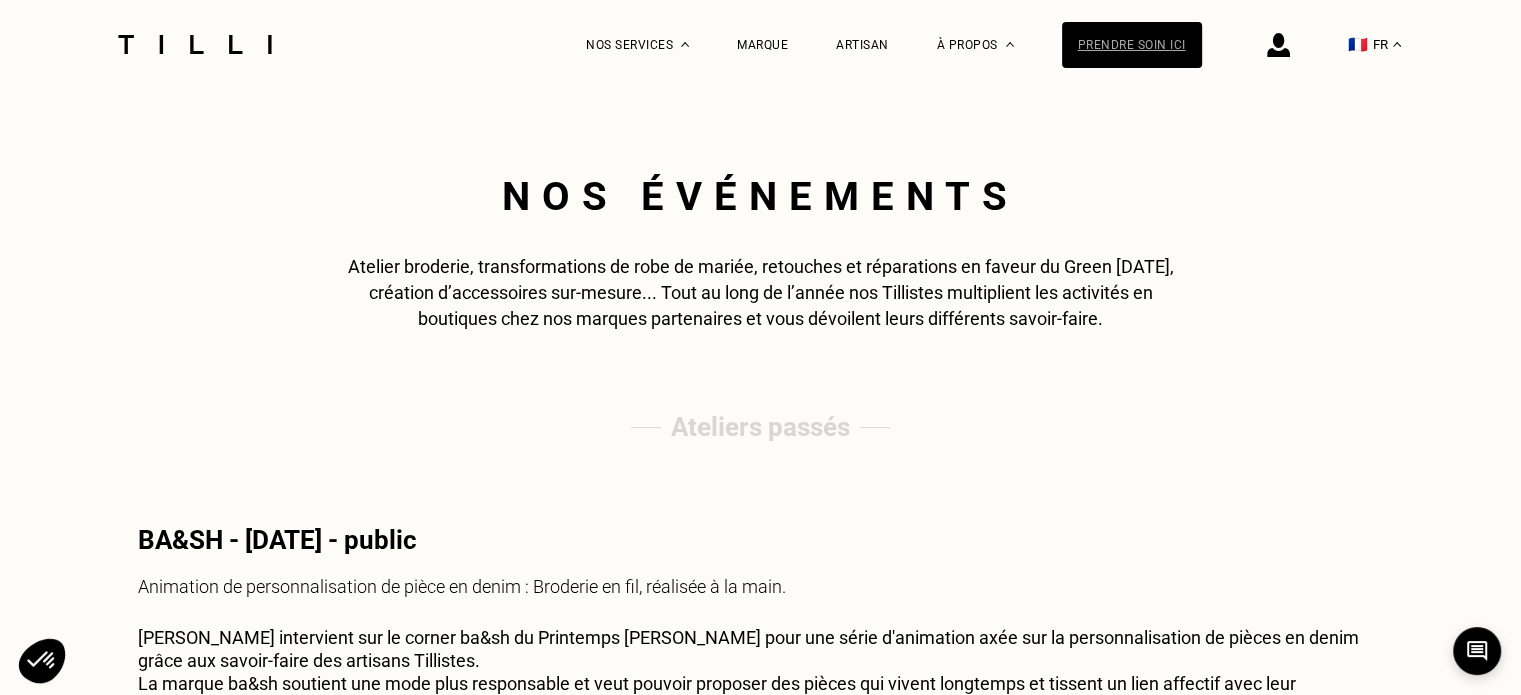 click on "Prendre soin ici" at bounding box center [1132, 45] 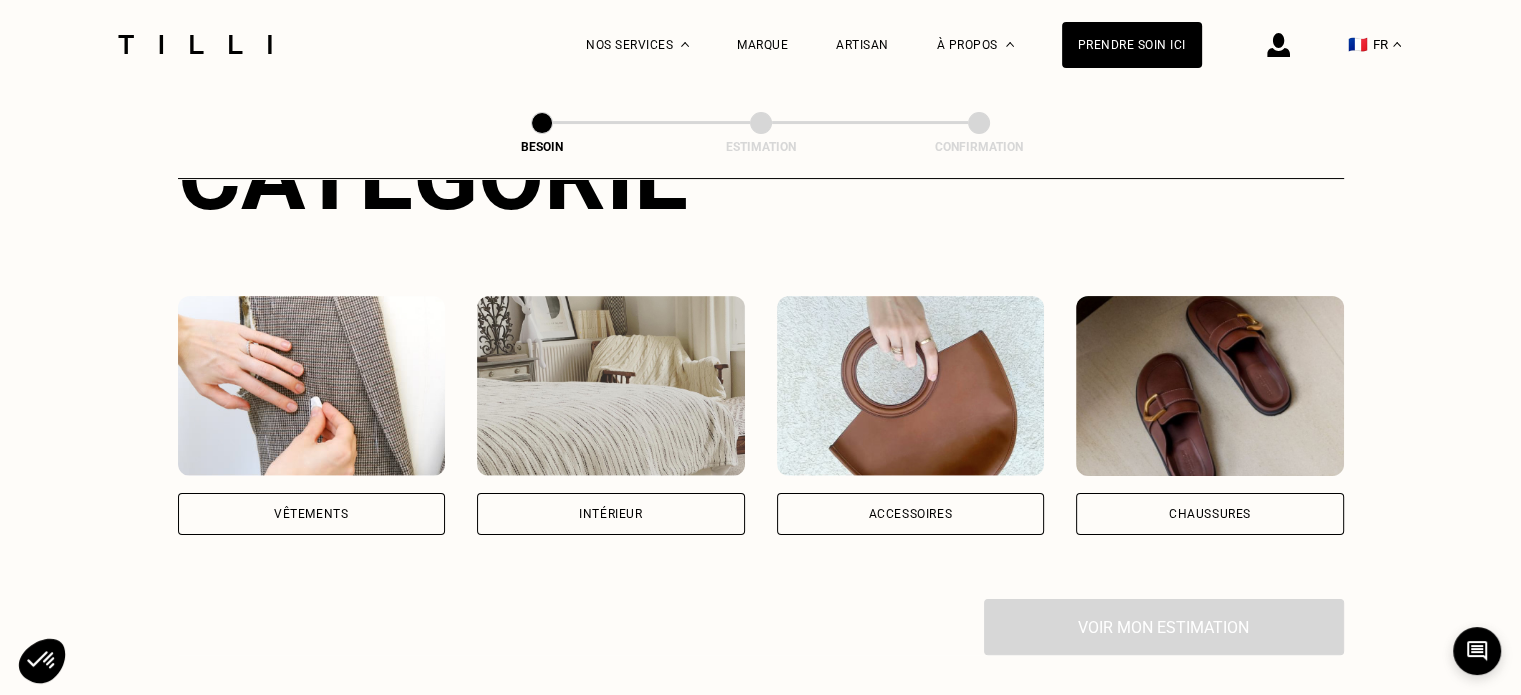 scroll, scrollTop: 600, scrollLeft: 0, axis: vertical 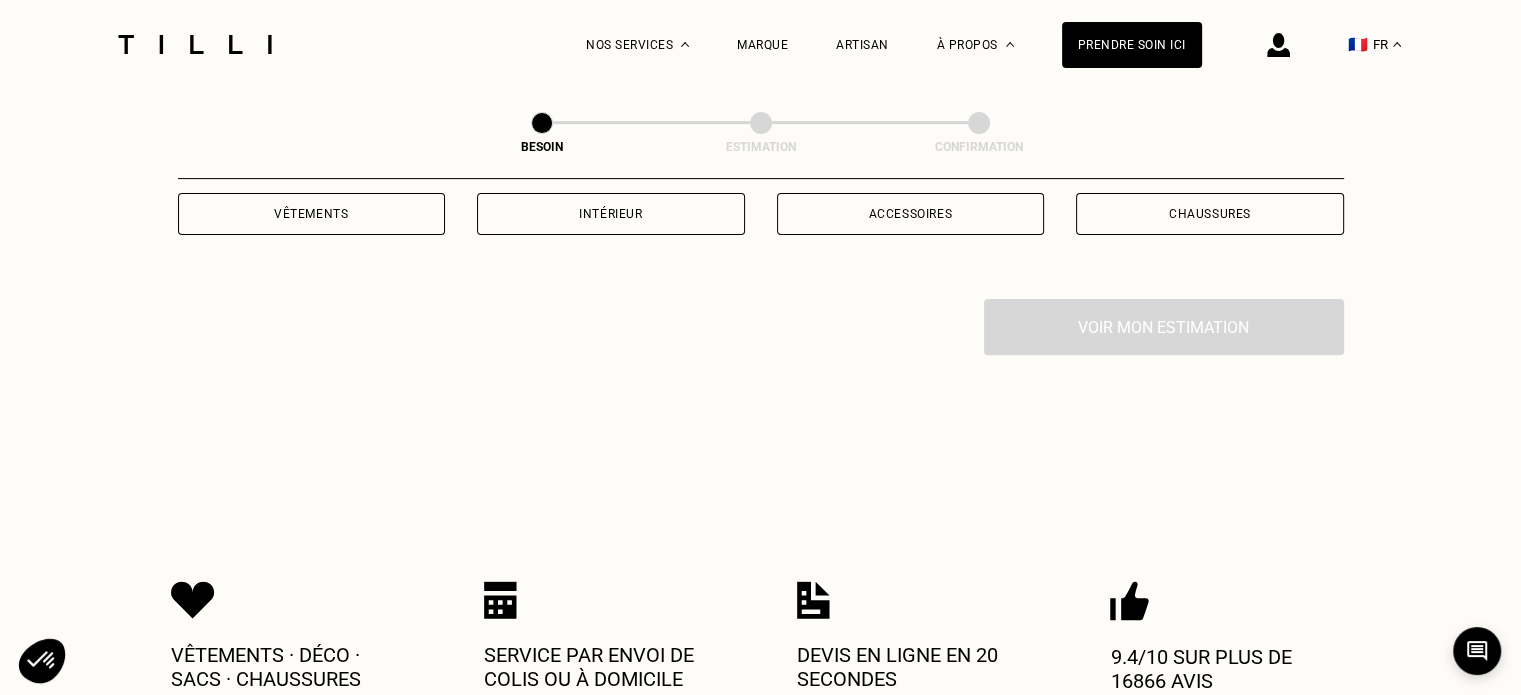 click at bounding box center (1278, 45) 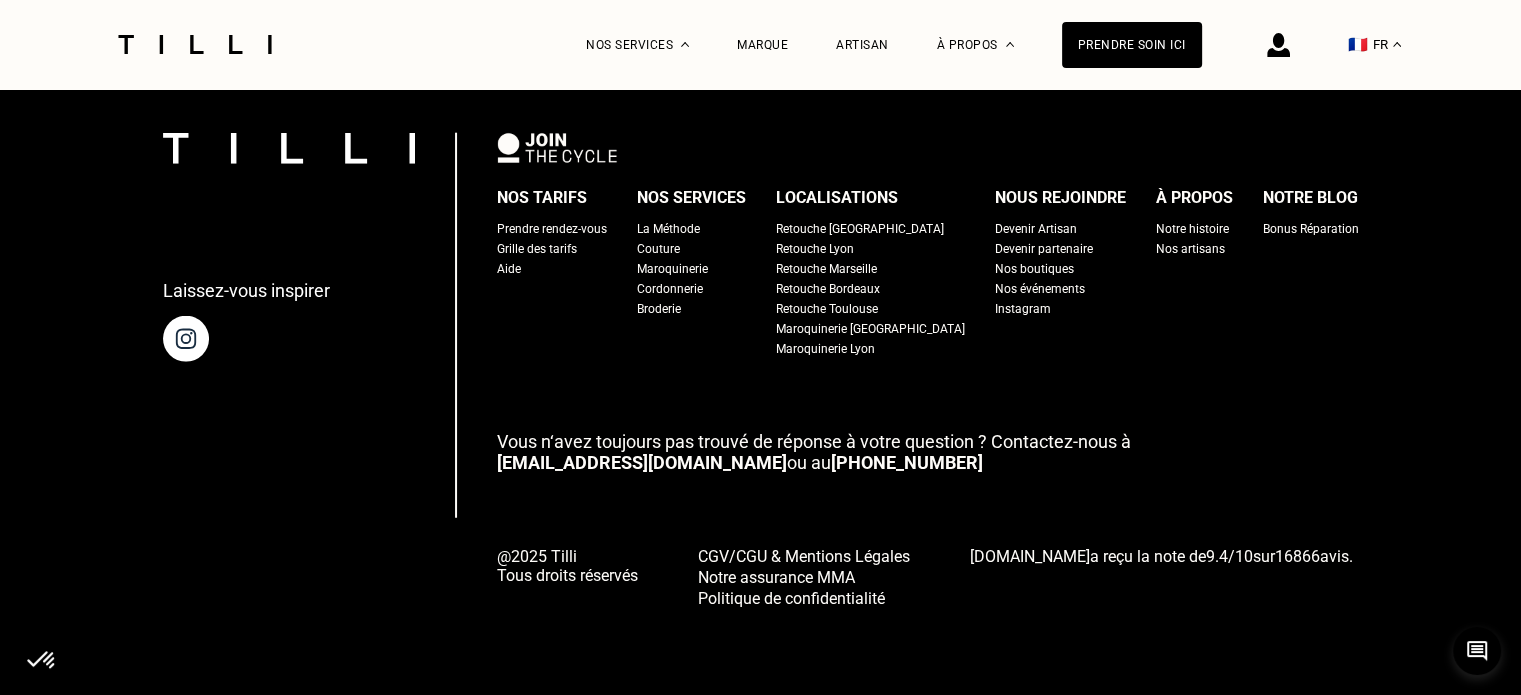 scroll, scrollTop: 5244, scrollLeft: 0, axis: vertical 